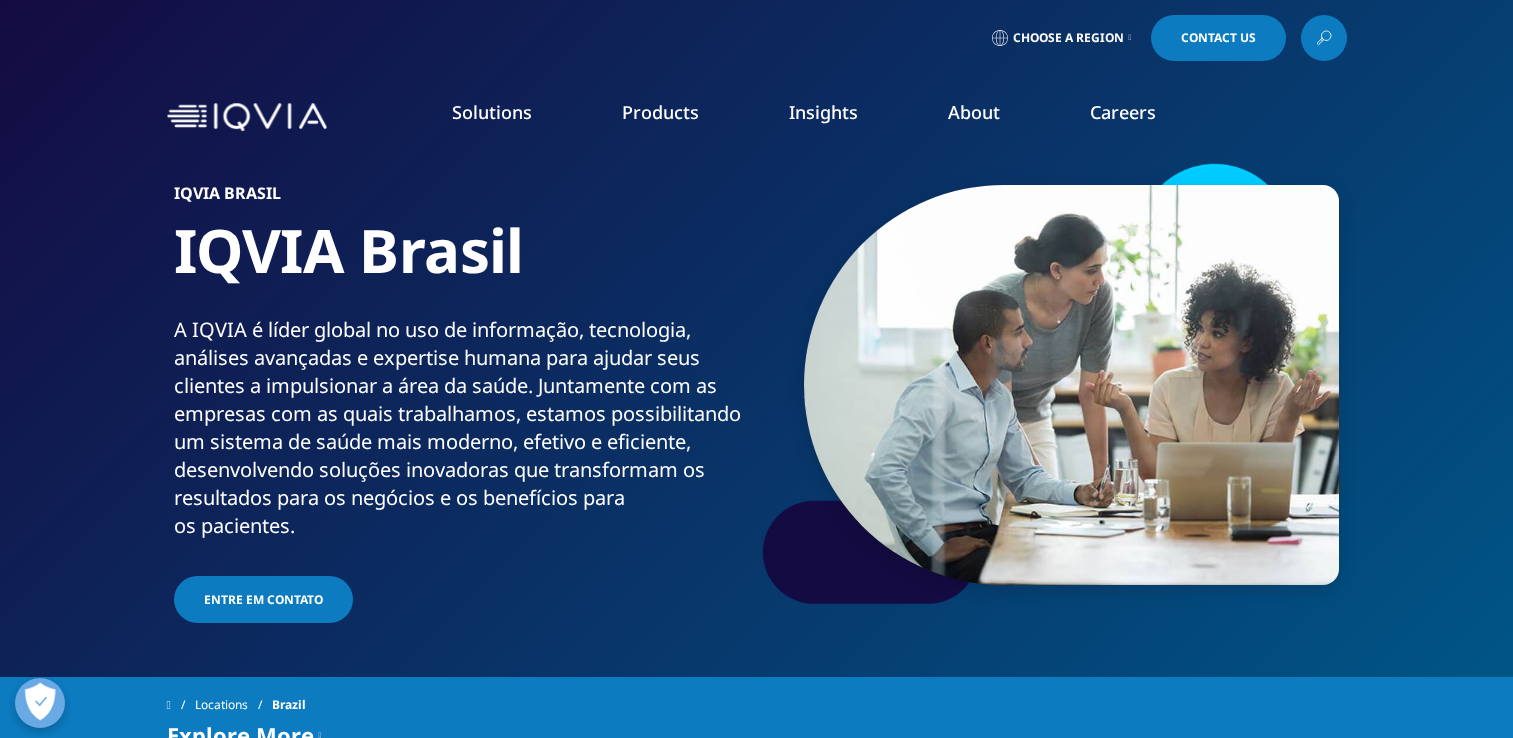 scroll, scrollTop: 200, scrollLeft: 0, axis: vertical 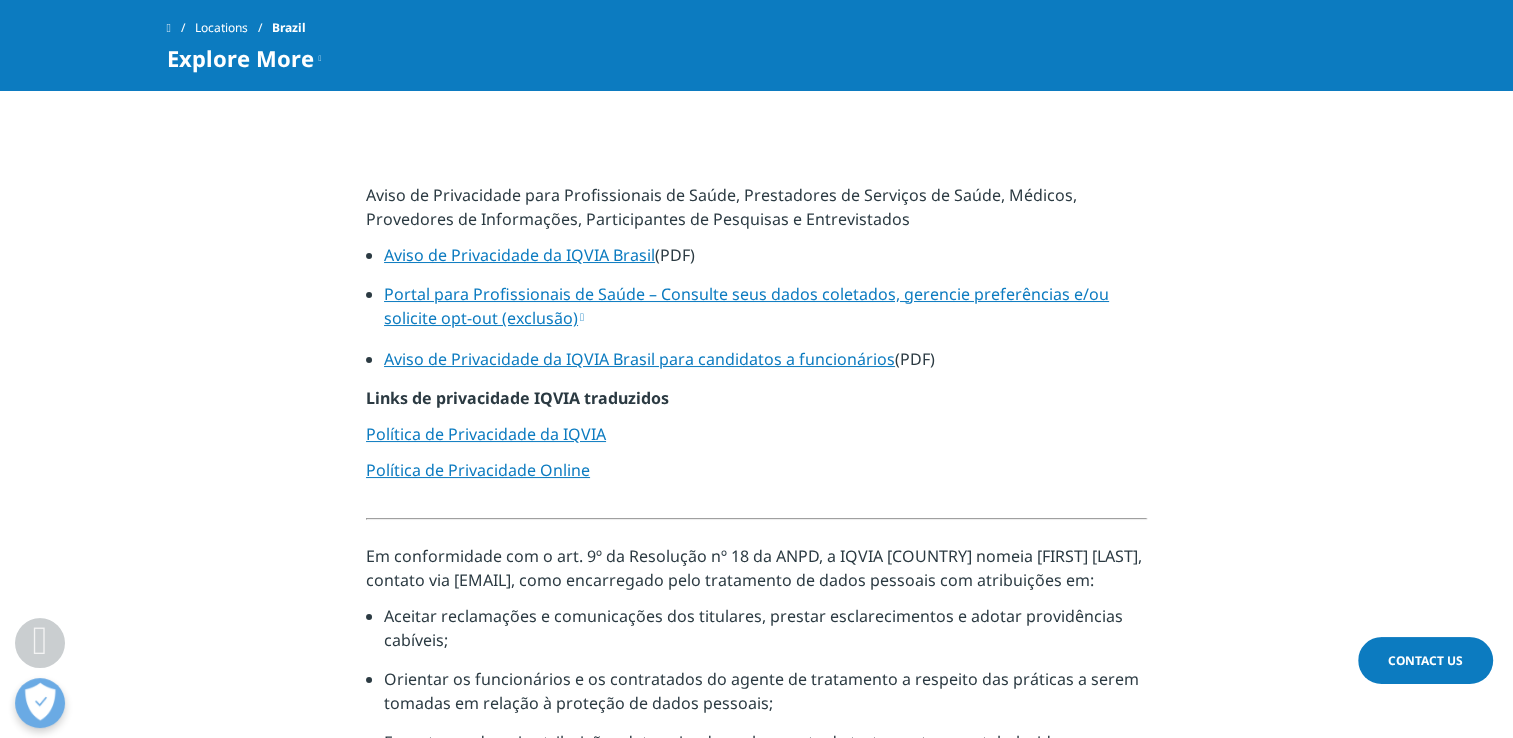 click on "Portal para Profissionais de Saúde – Consulte seus dados coletados, gerencie preferências e/ou solicite opt-out (exclusão)" at bounding box center (746, 306) 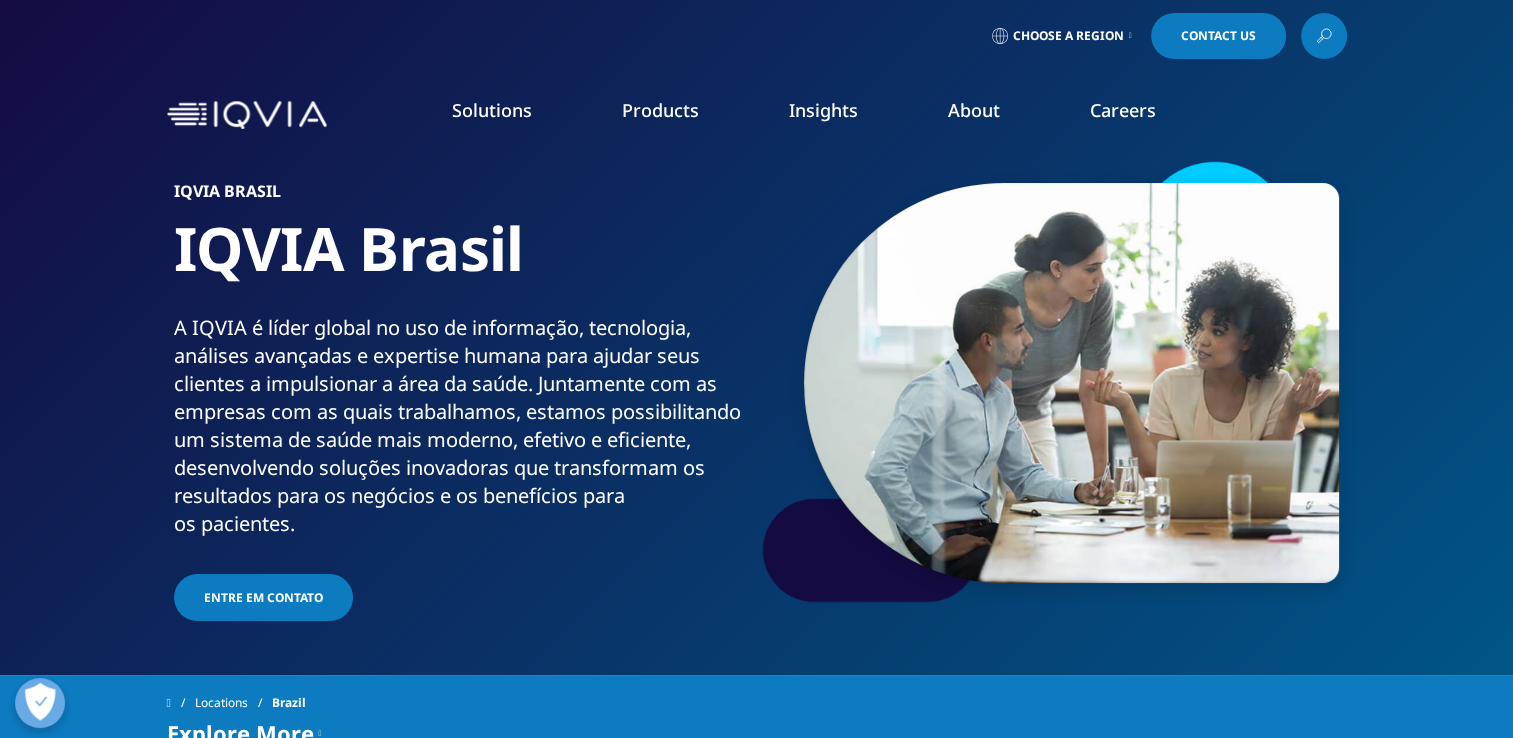 scroll, scrollTop: 0, scrollLeft: 0, axis: both 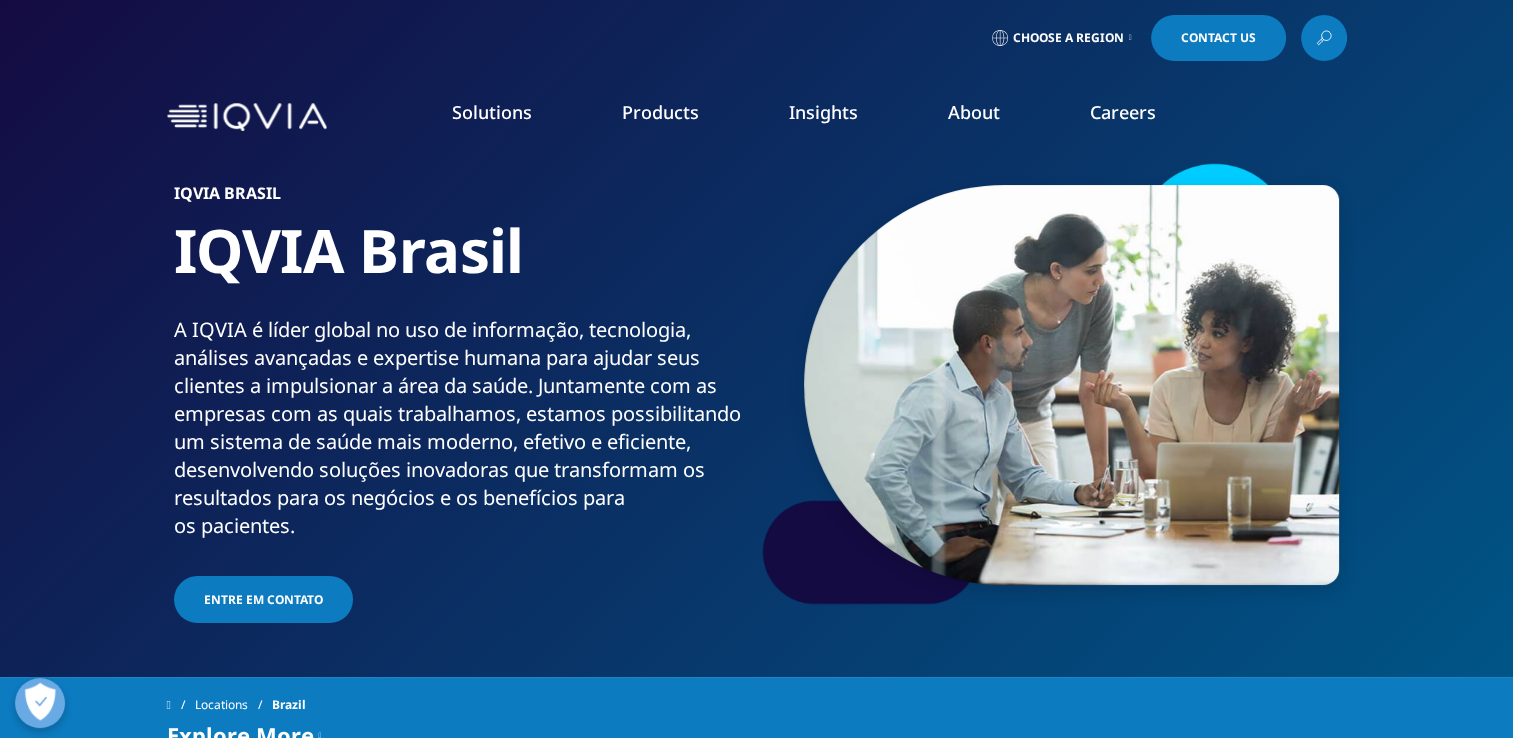 click on "SEE LATEST REPORTS" at bounding box center [502, 364] 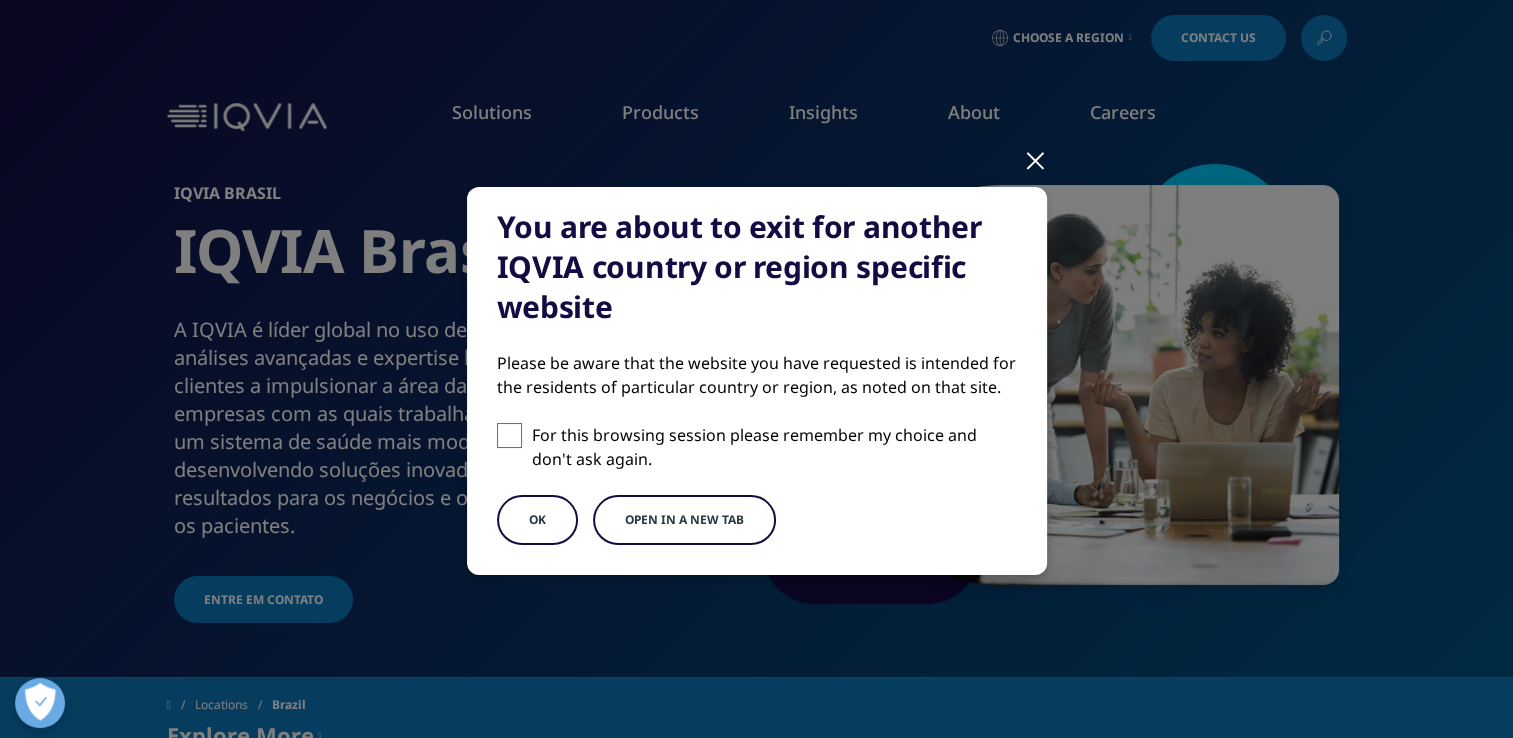 click on "OK" at bounding box center [537, 520] 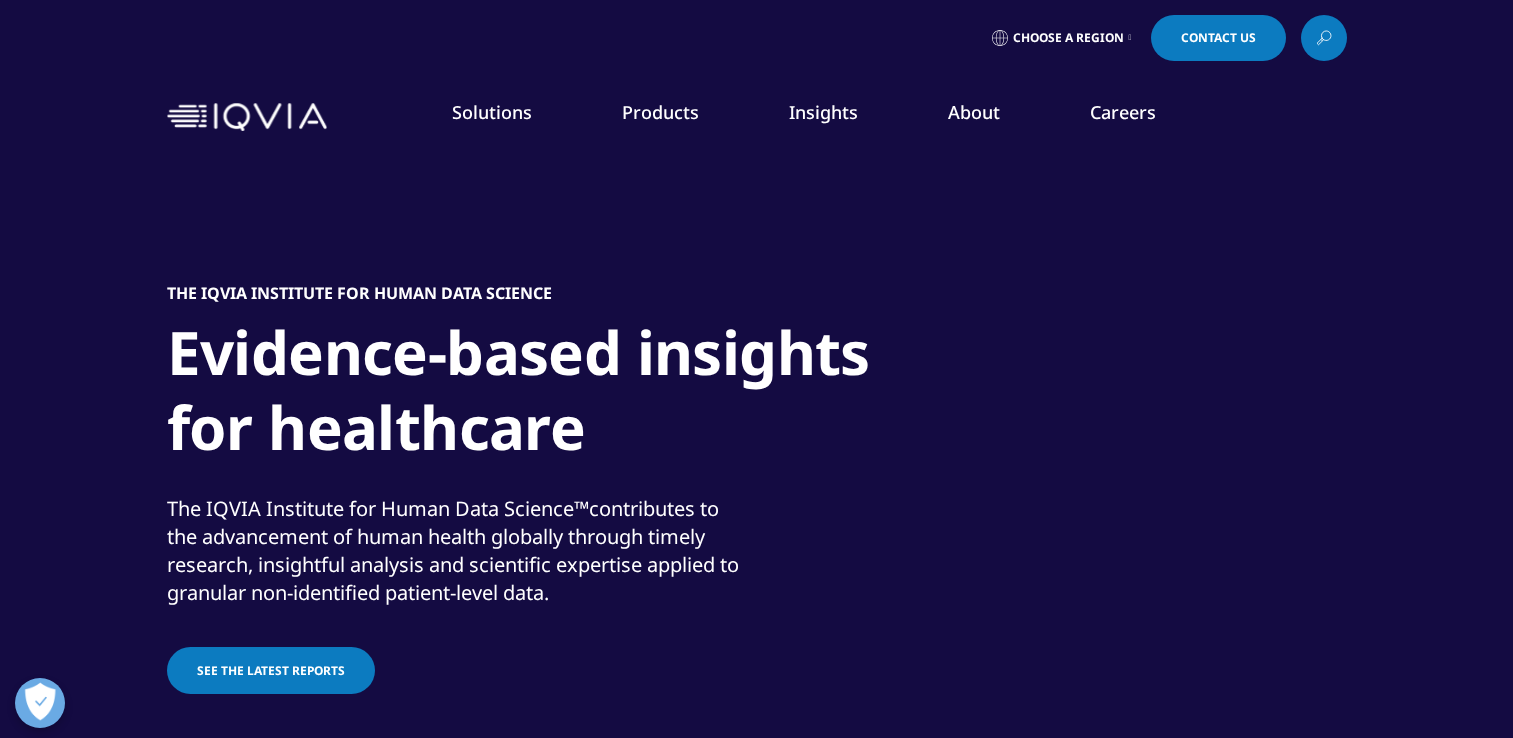 scroll, scrollTop: 300, scrollLeft: 0, axis: vertical 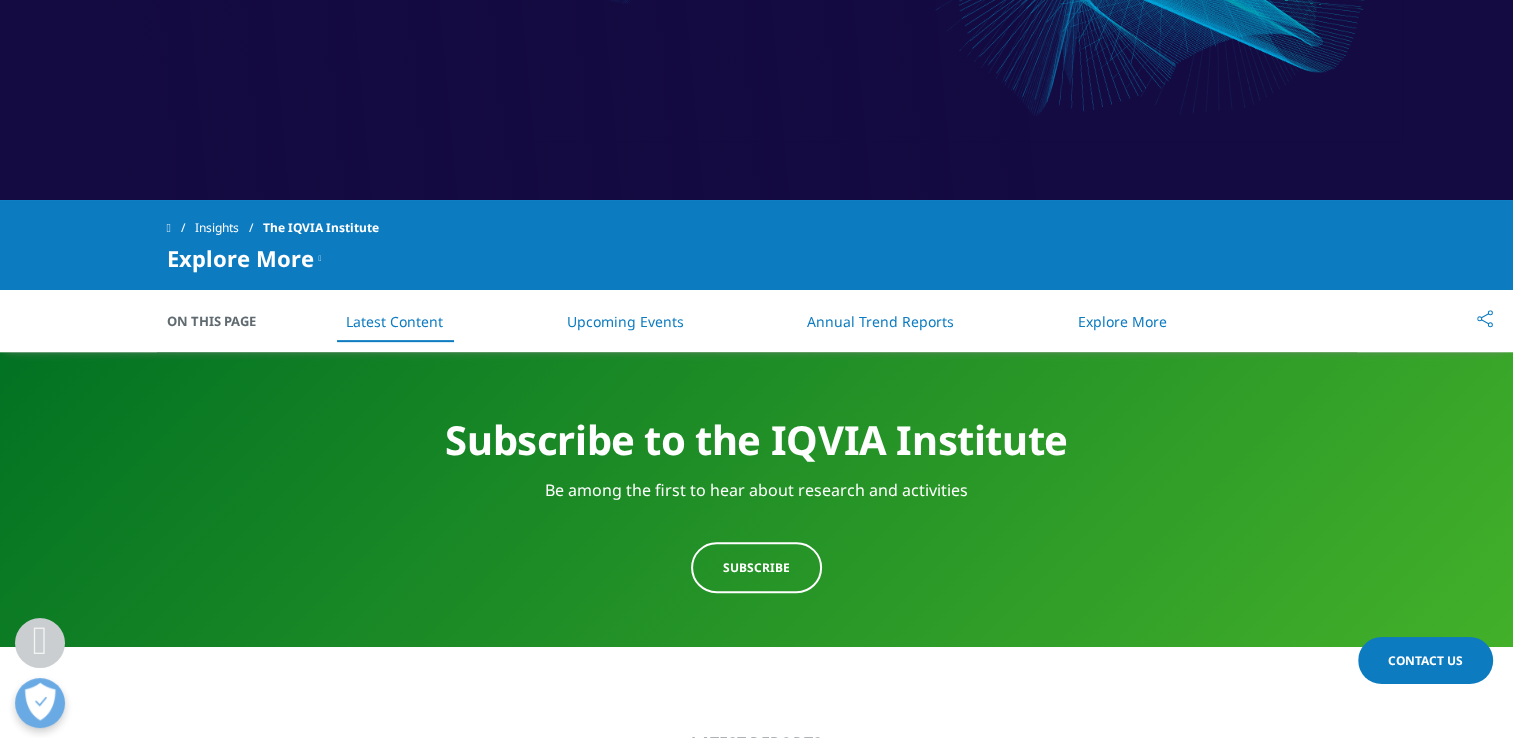 click on "Annual Trend Reports" at bounding box center [880, 321] 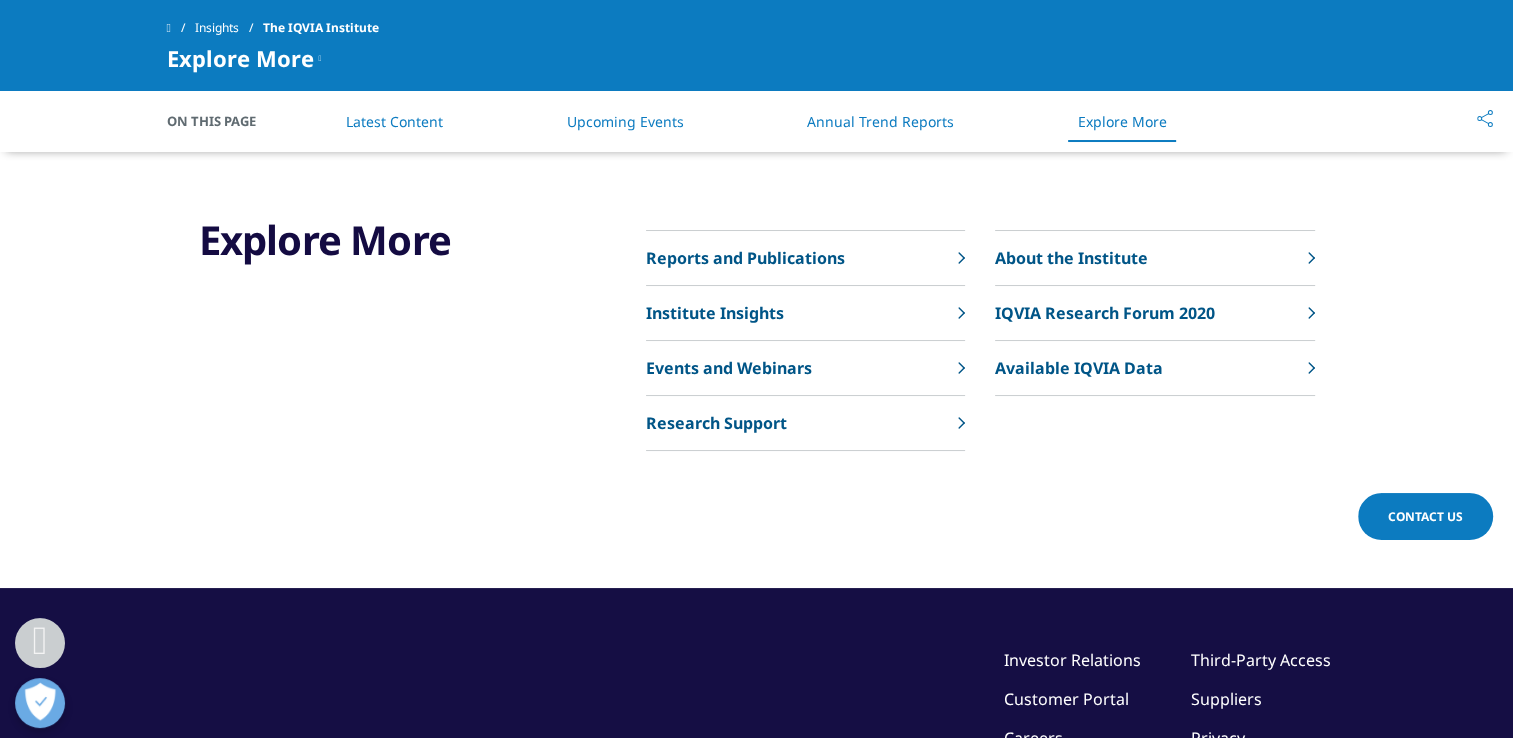 scroll, scrollTop: 7745, scrollLeft: 0, axis: vertical 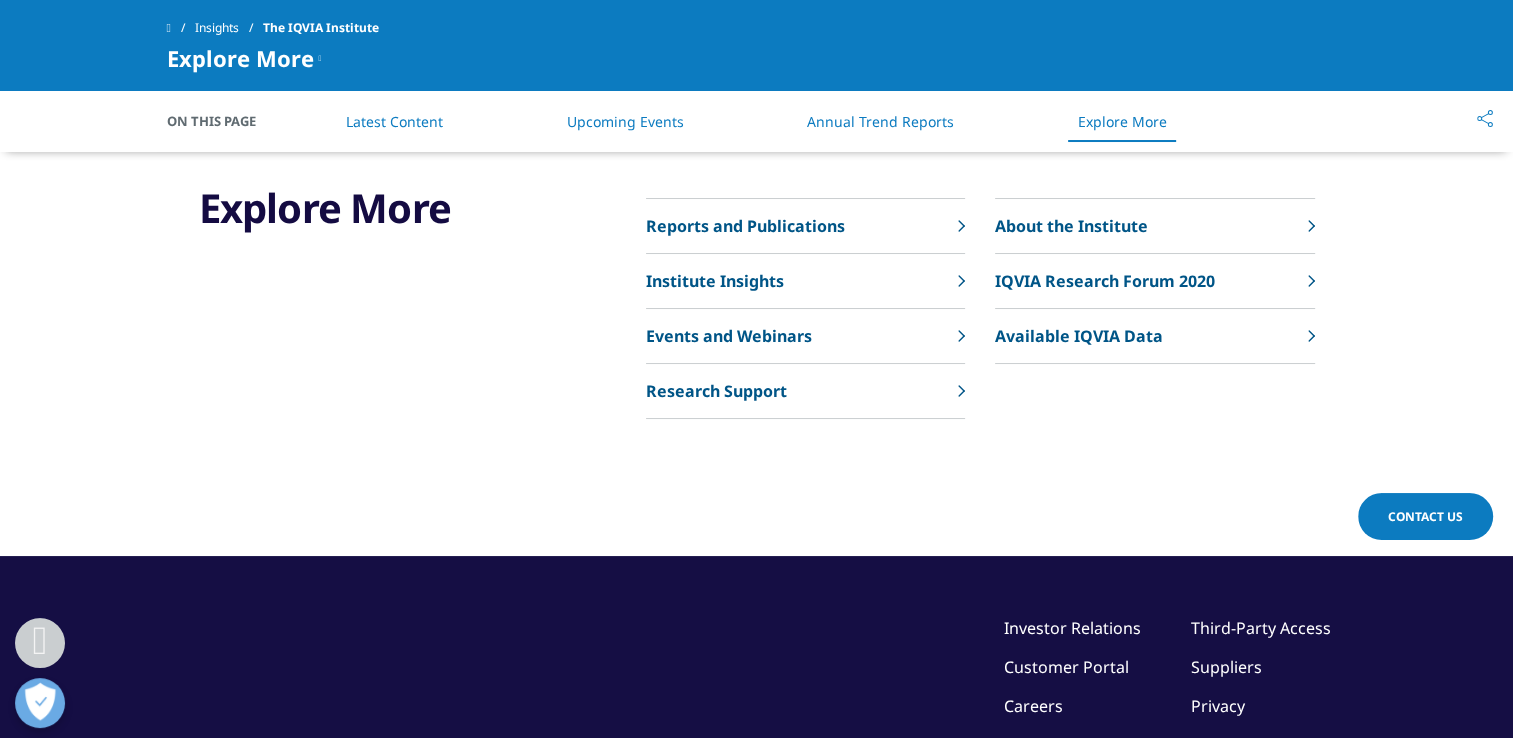 click on "Reports and Publications" at bounding box center (805, 226) 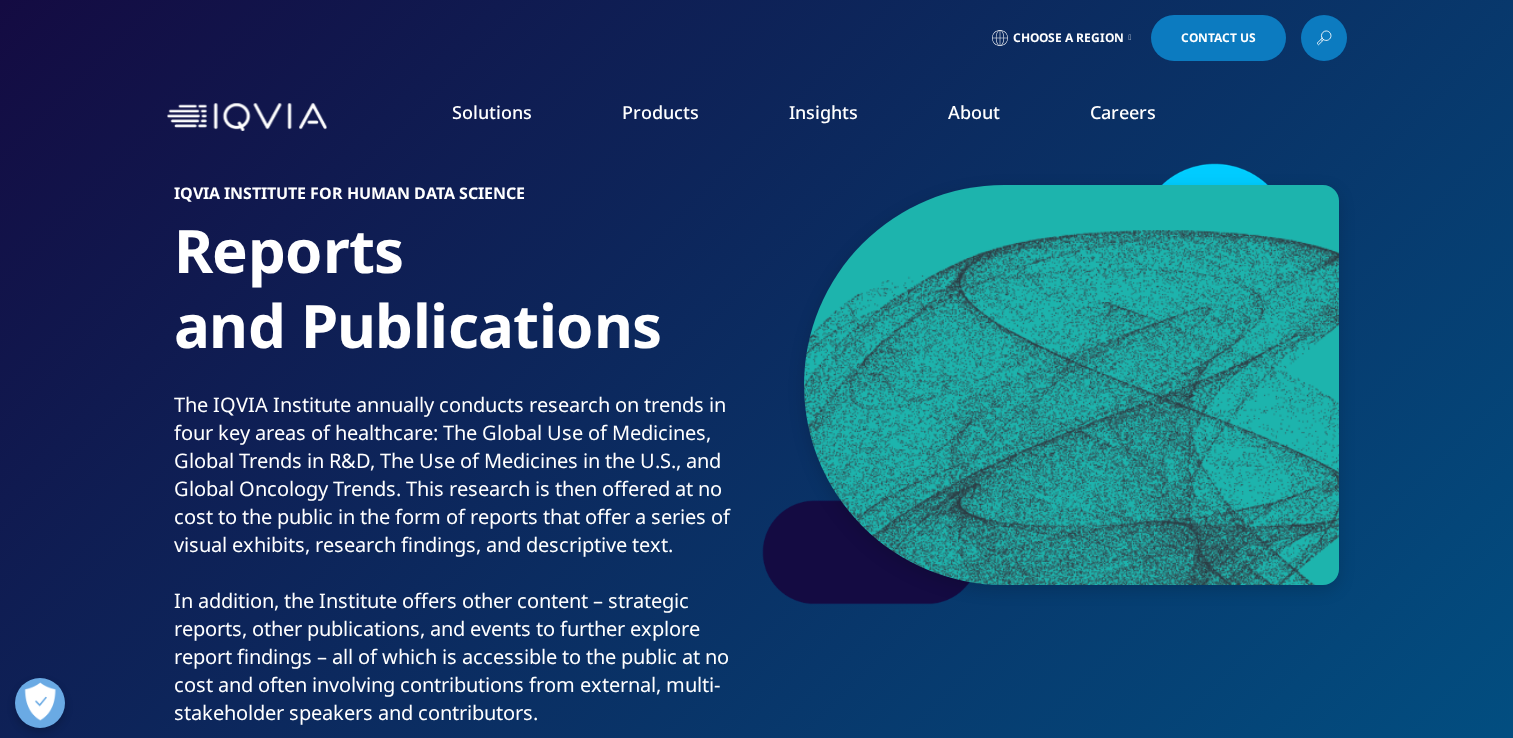 scroll, scrollTop: 137, scrollLeft: 0, axis: vertical 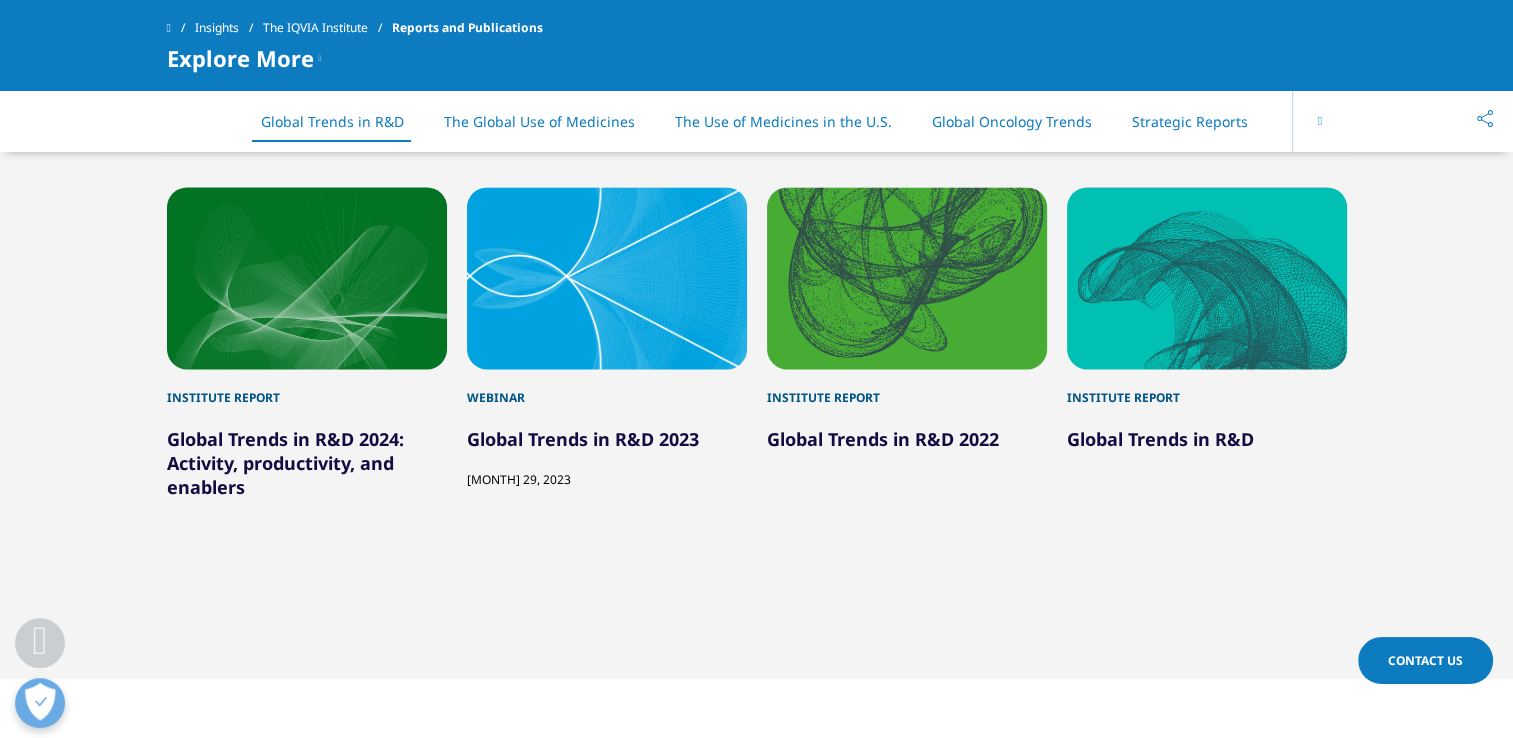 click at bounding box center [307, 278] 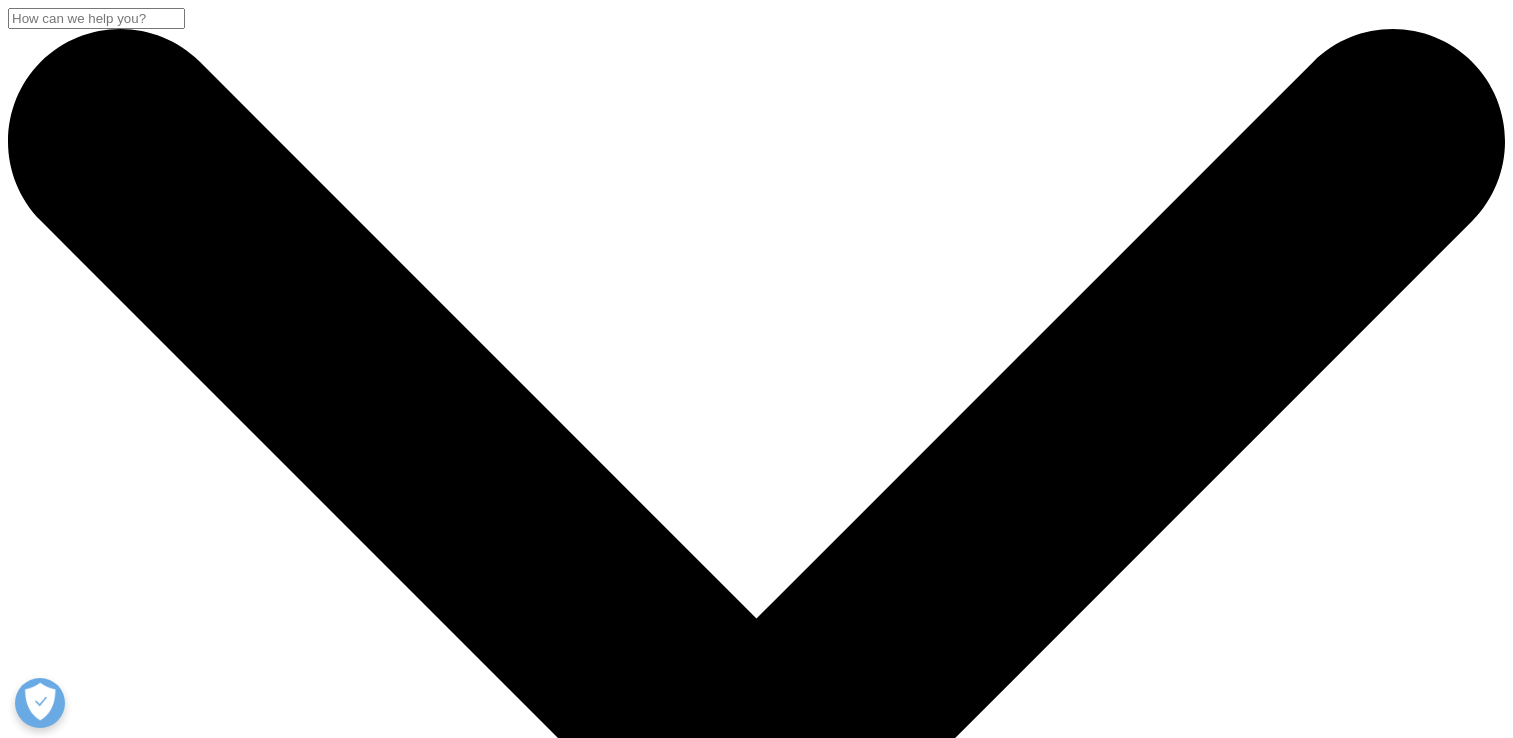 scroll, scrollTop: 0, scrollLeft: 0, axis: both 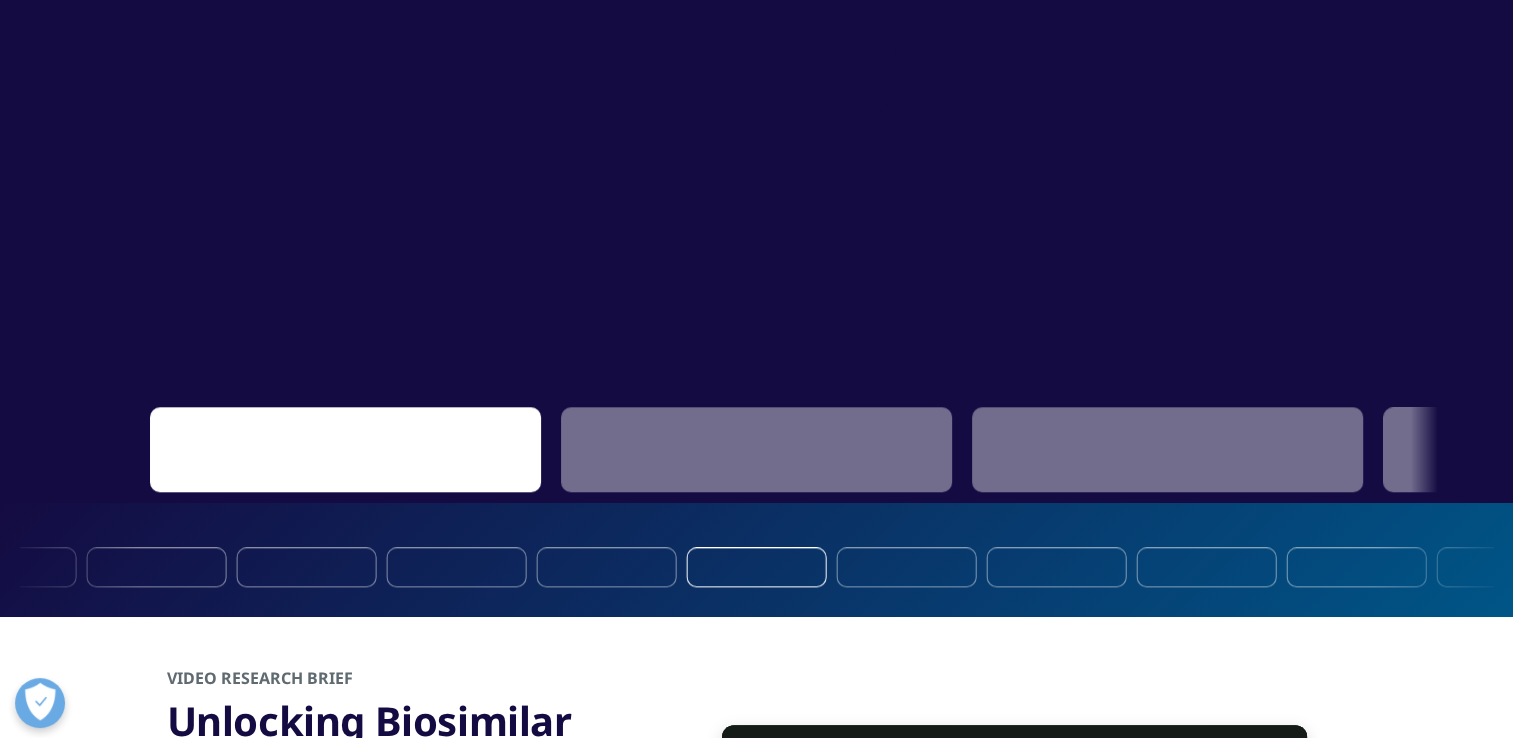 click at bounding box center (345, 449) 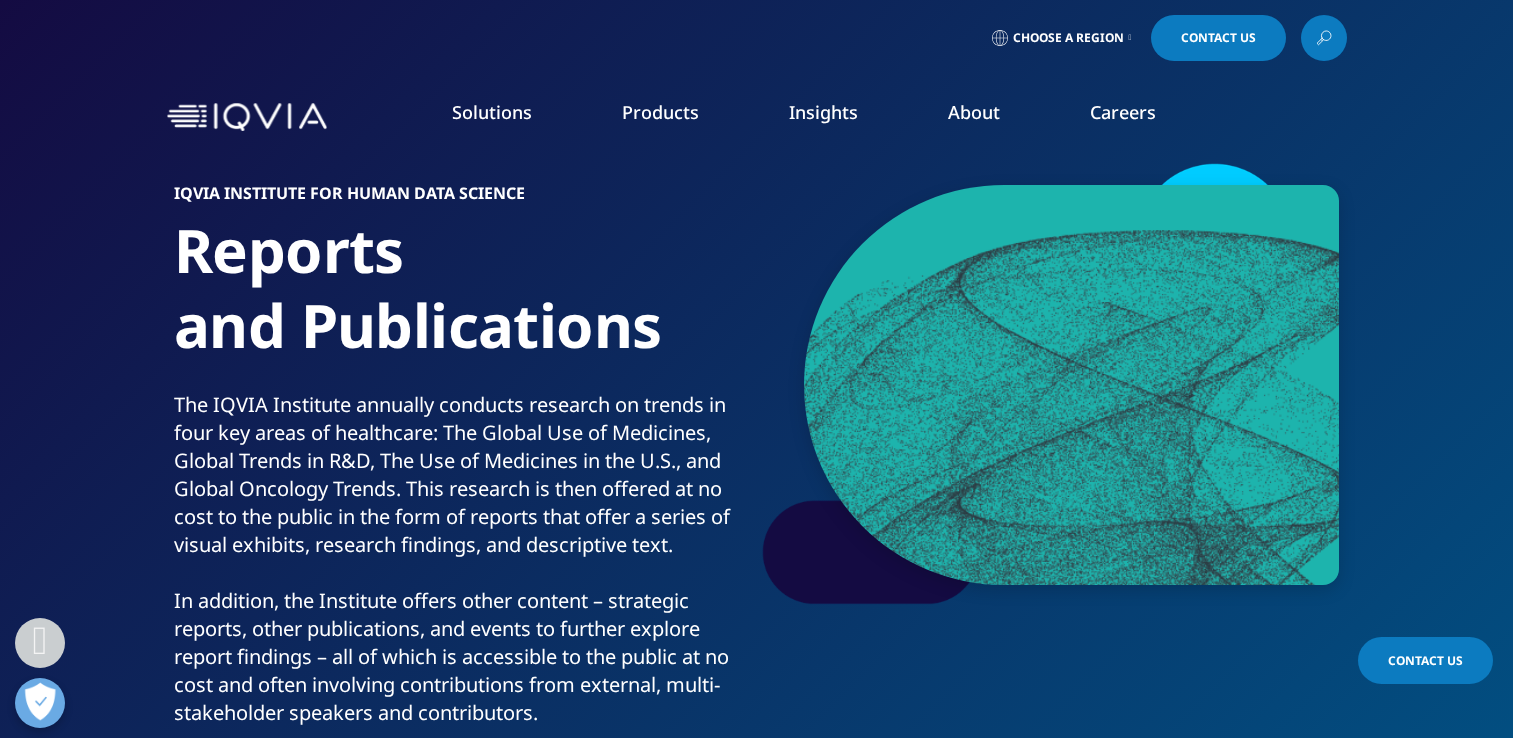 scroll, scrollTop: 600, scrollLeft: 0, axis: vertical 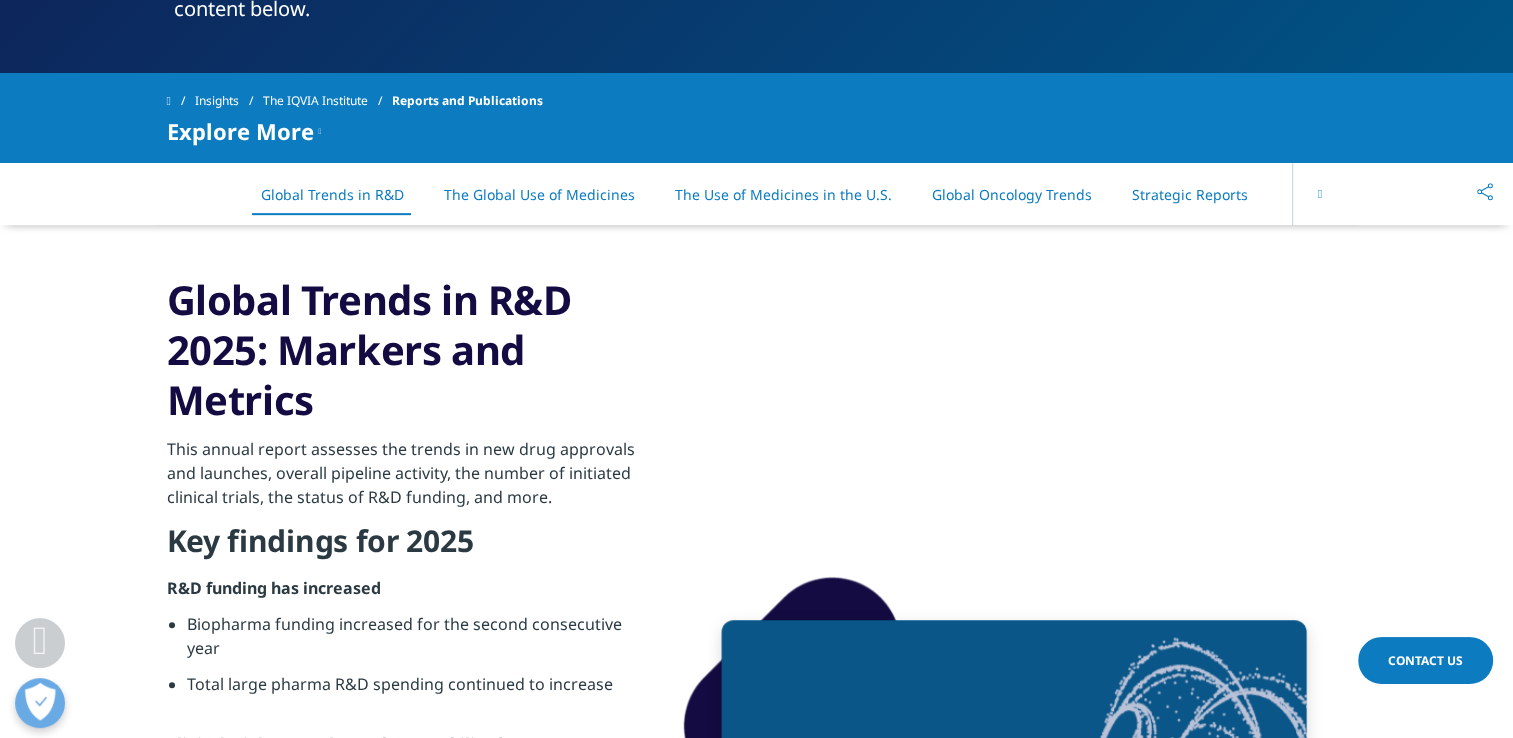 click at bounding box center [1319, 194] 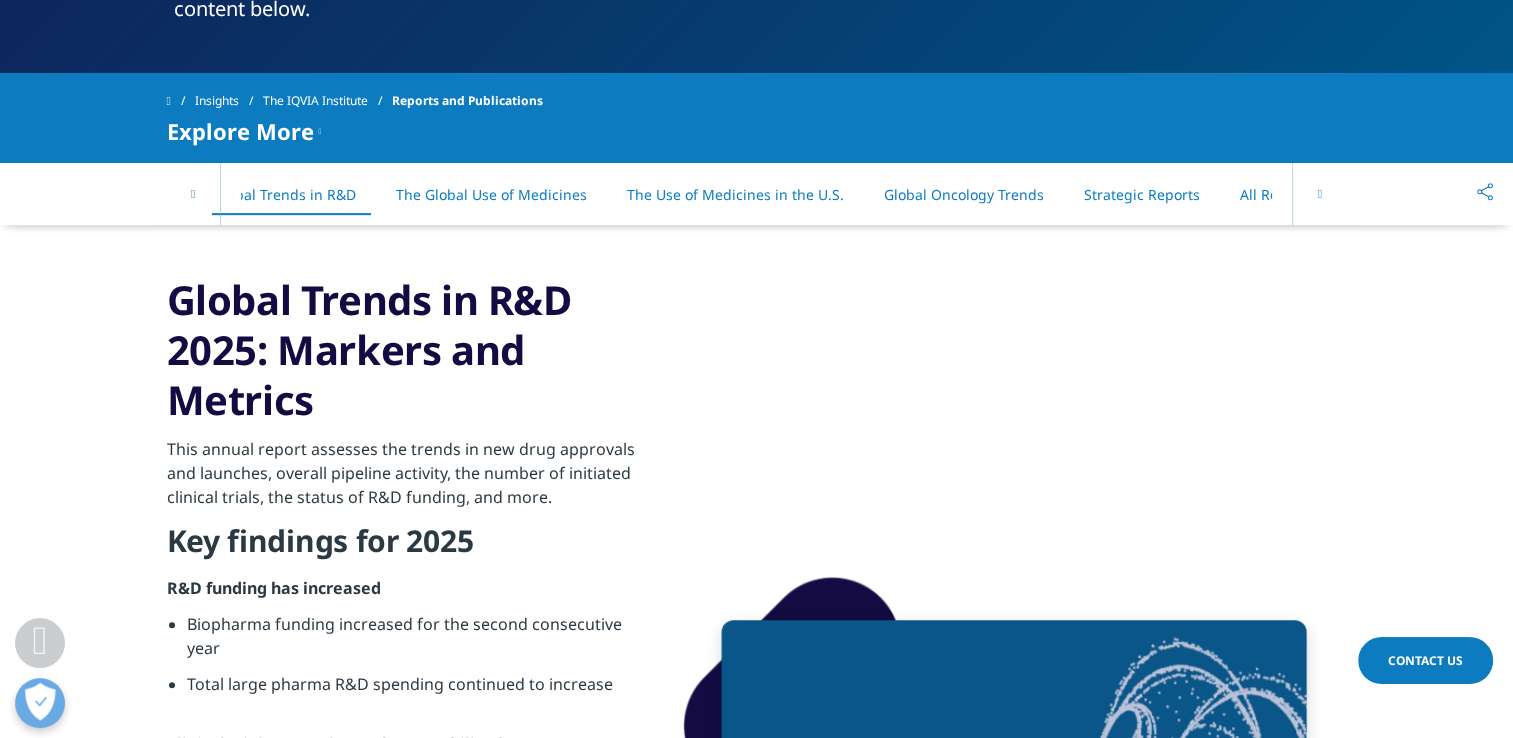 scroll, scrollTop: 0, scrollLeft: 86, axis: horizontal 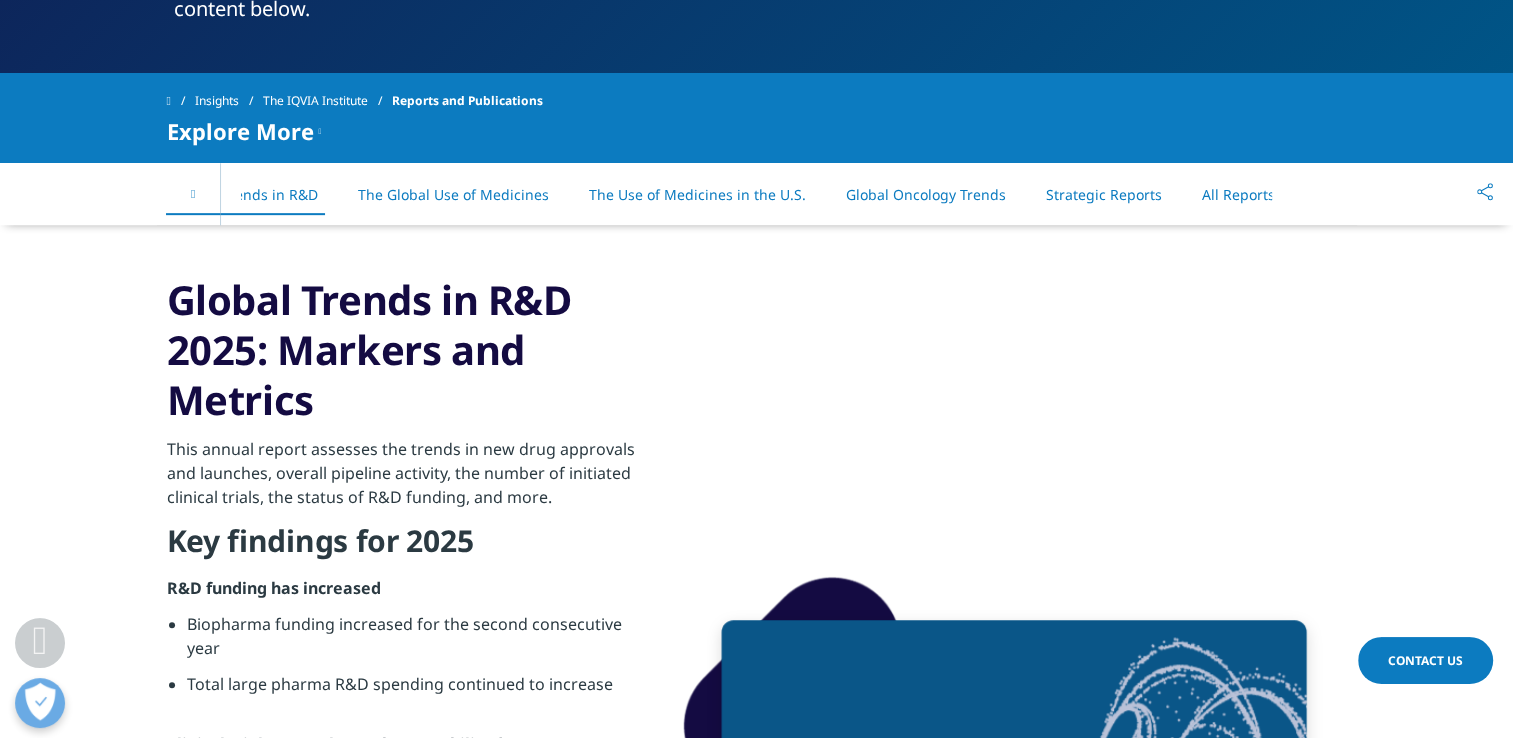 click on "Strategic Reports" at bounding box center (1104, 194) 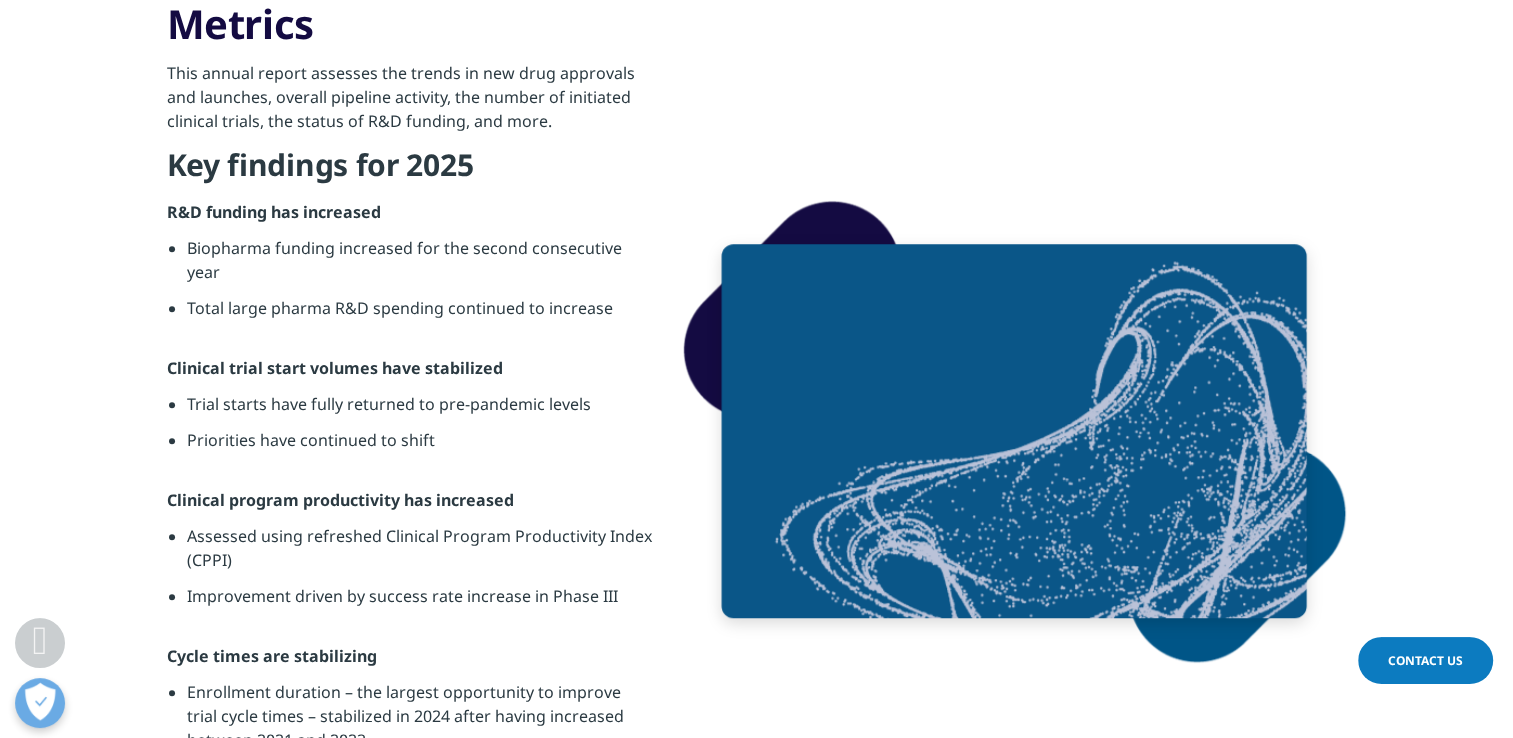 scroll, scrollTop: 0, scrollLeft: 0, axis: both 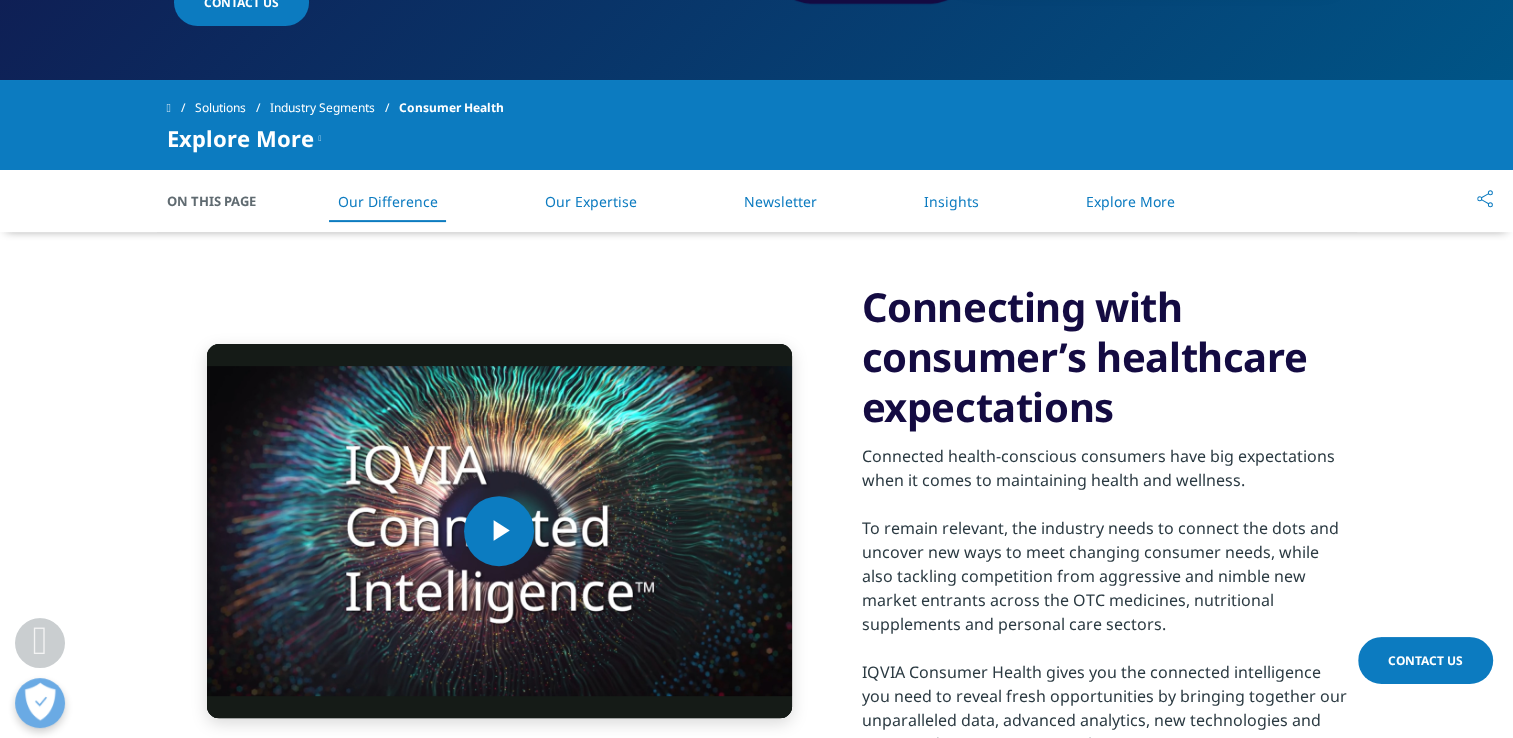 click on "Insights" at bounding box center (951, 201) 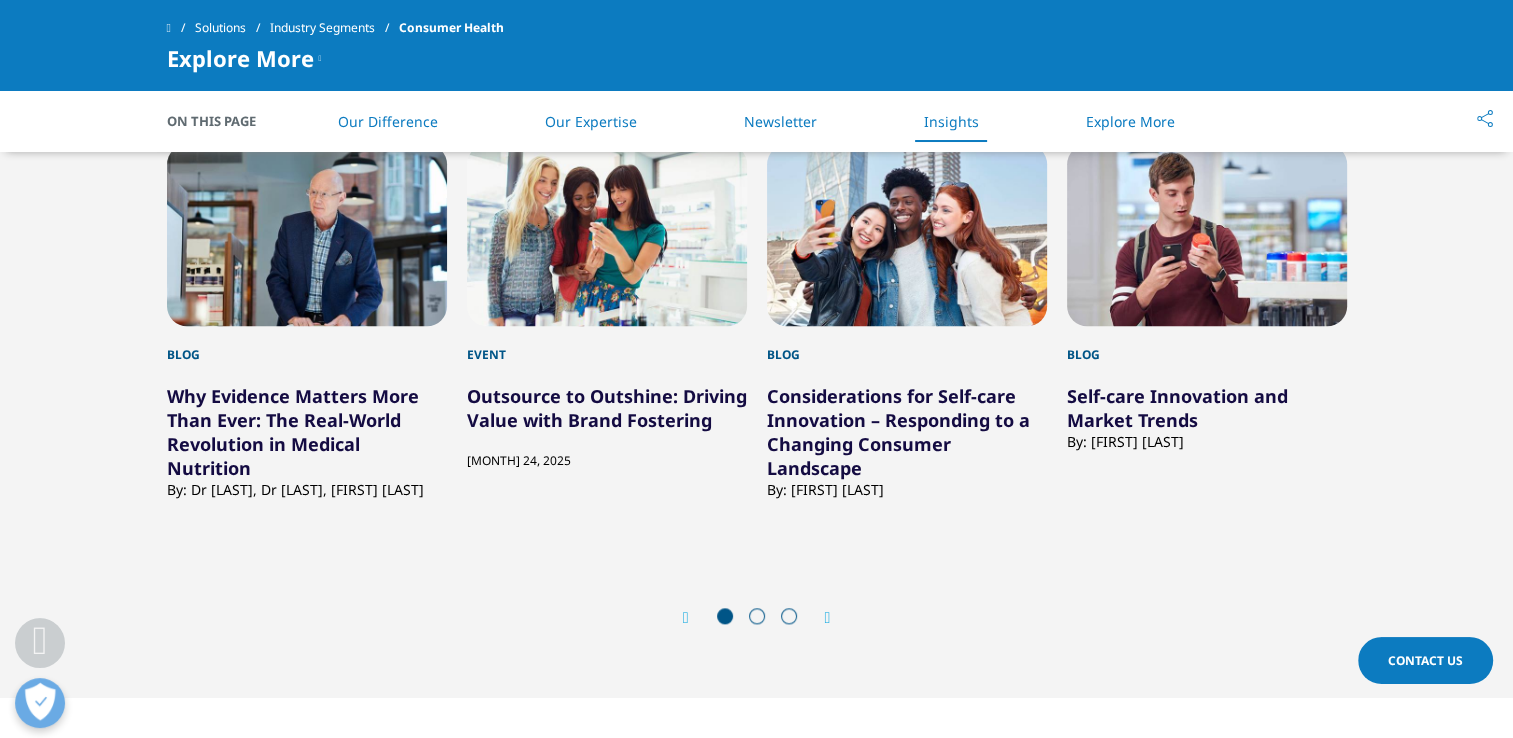 scroll, scrollTop: 2128, scrollLeft: 0, axis: vertical 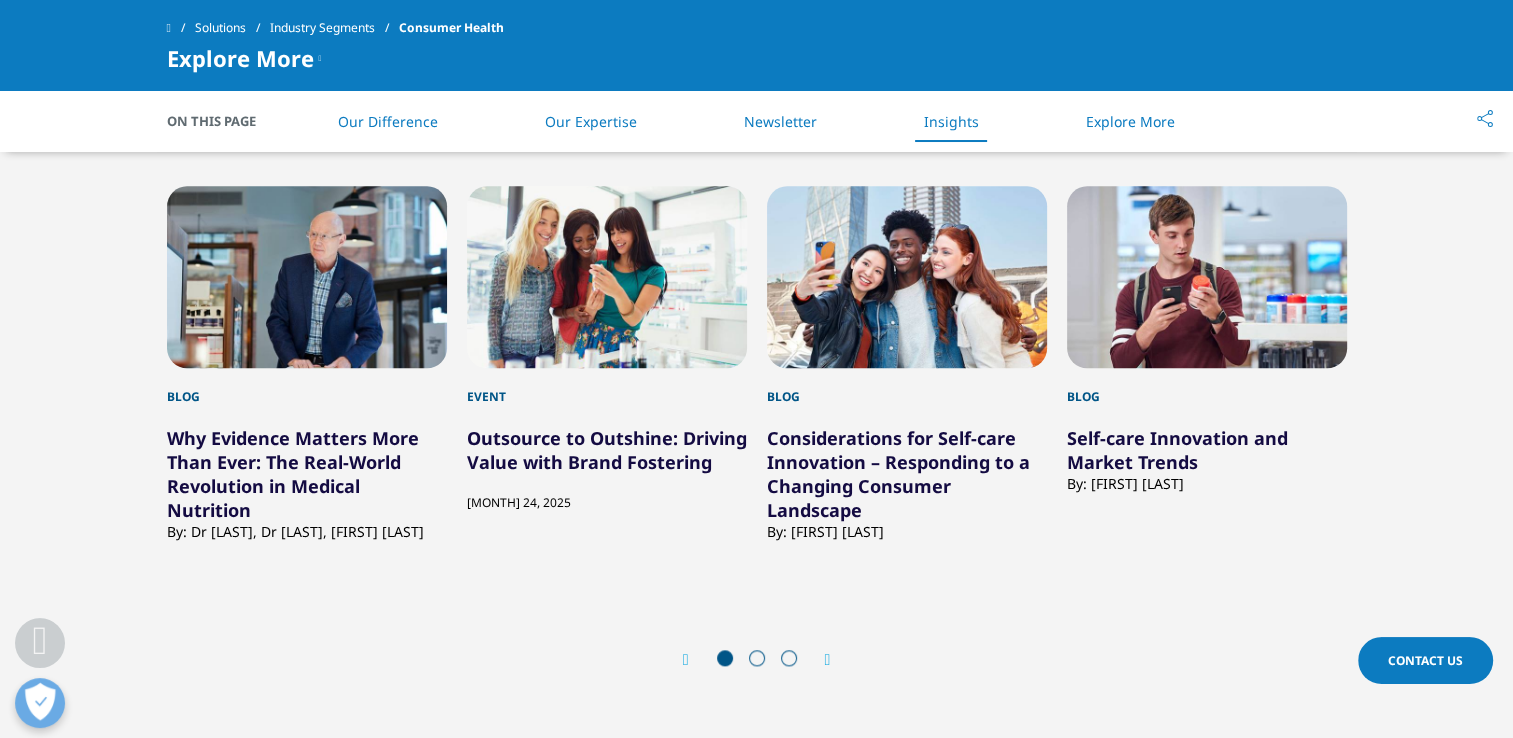click at bounding box center (757, 658) 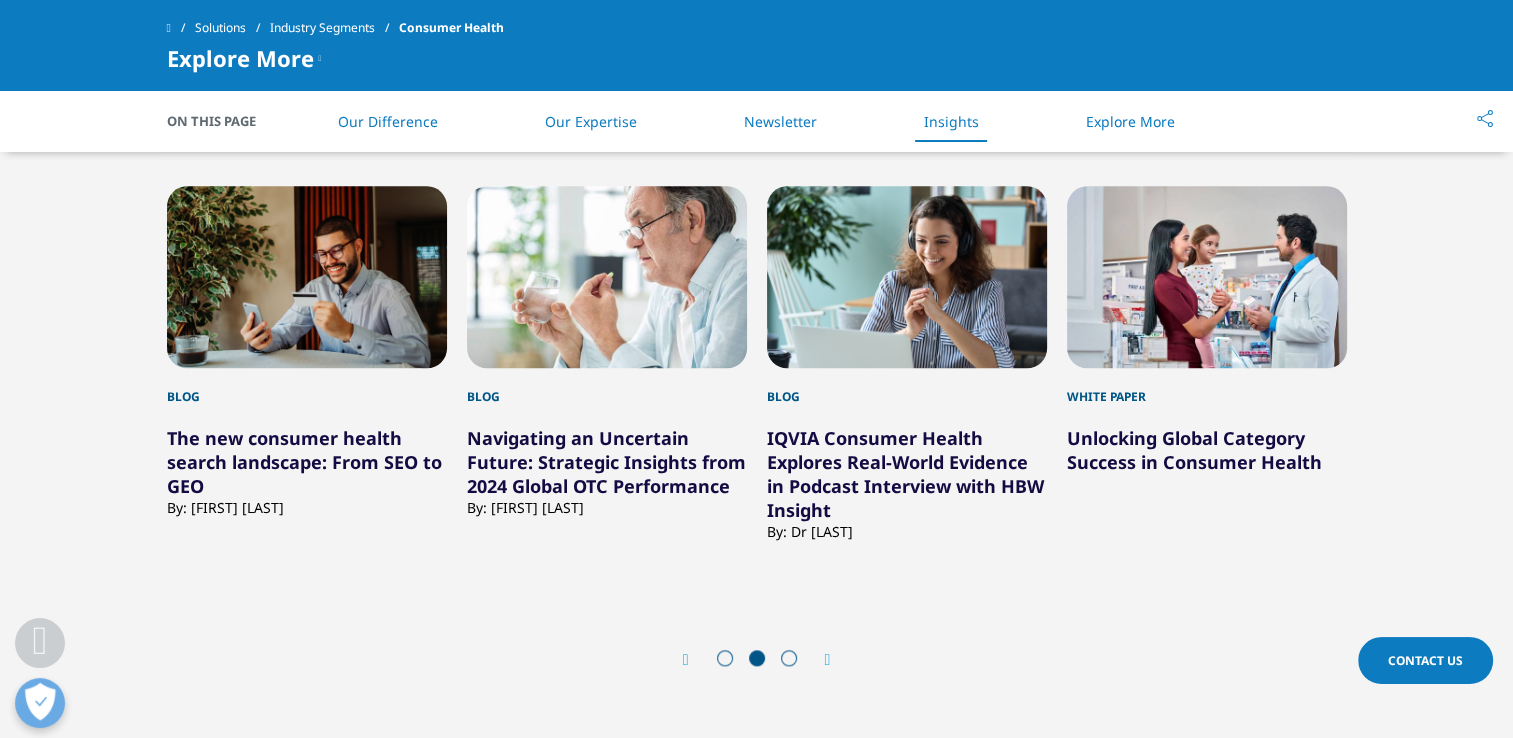 click at bounding box center [828, 660] 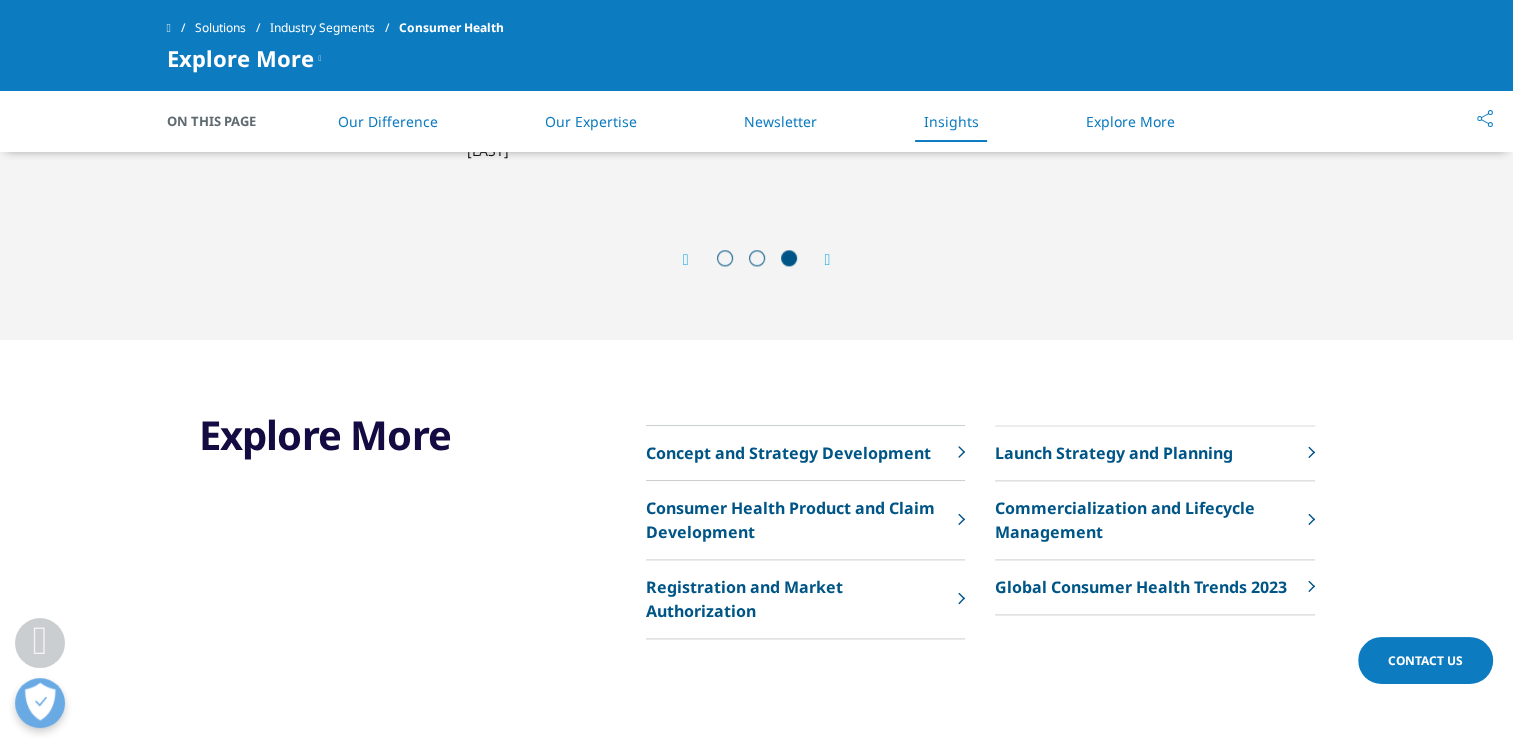 scroll, scrollTop: 2128, scrollLeft: 0, axis: vertical 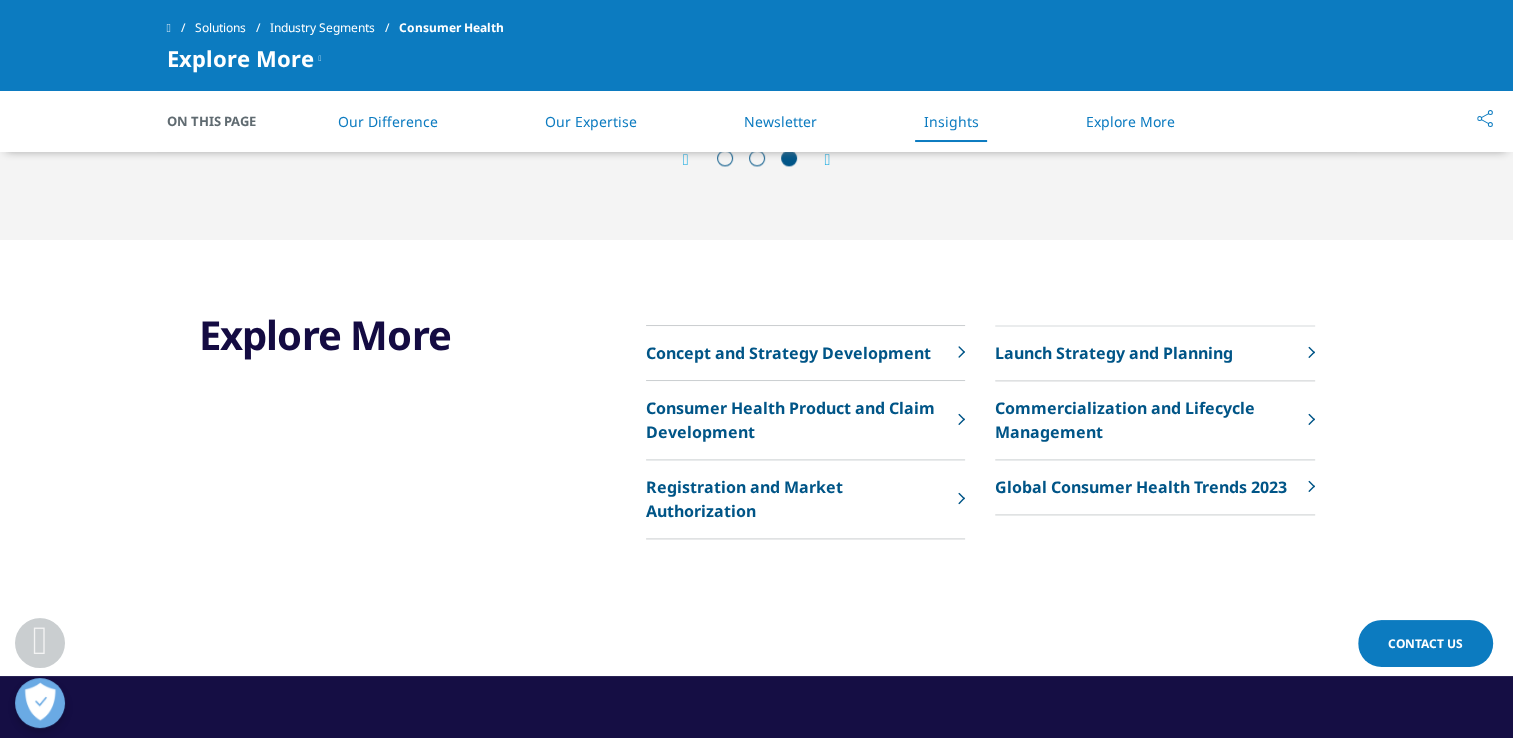 click on "Global Consumer Health Trends 2023" at bounding box center (1154, 487) 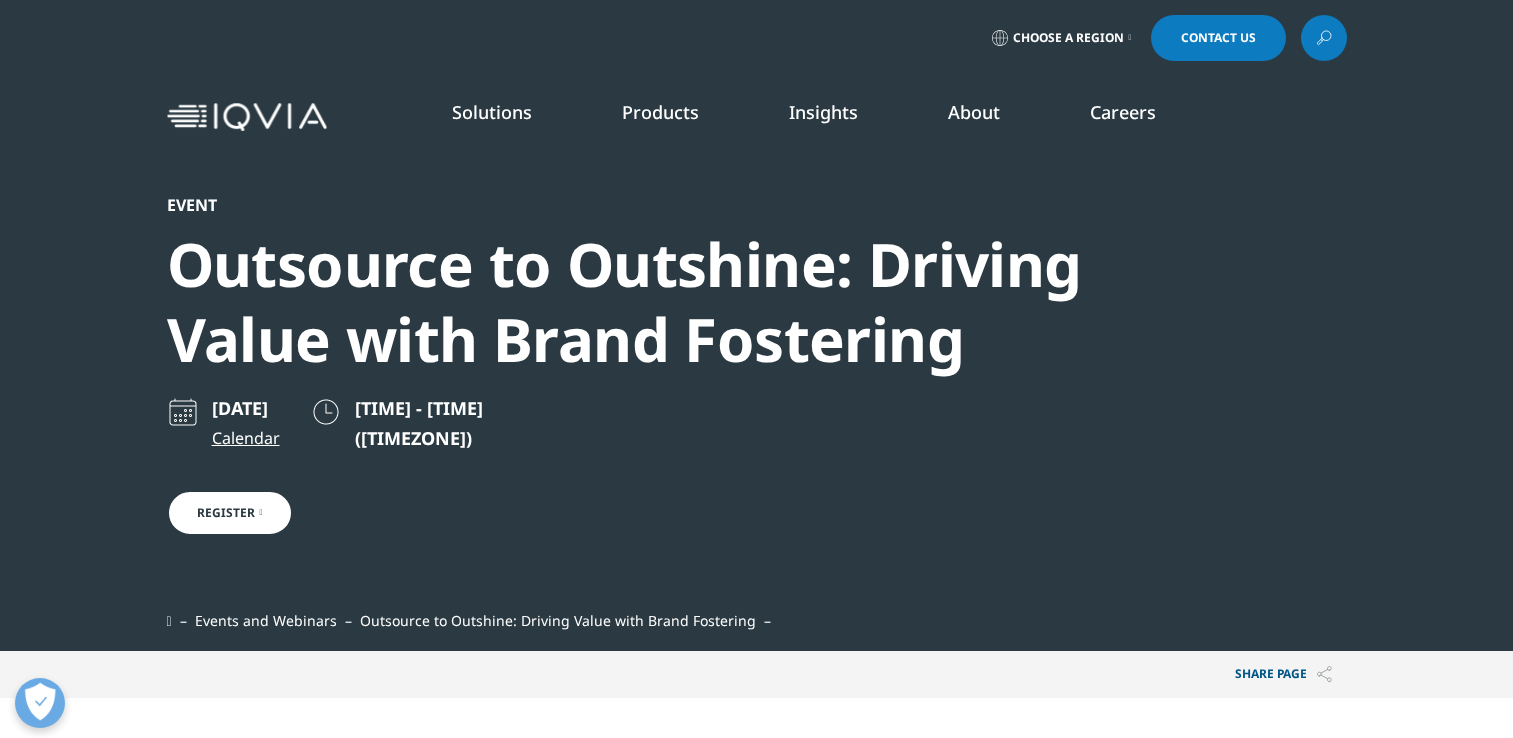 scroll, scrollTop: 0, scrollLeft: 0, axis: both 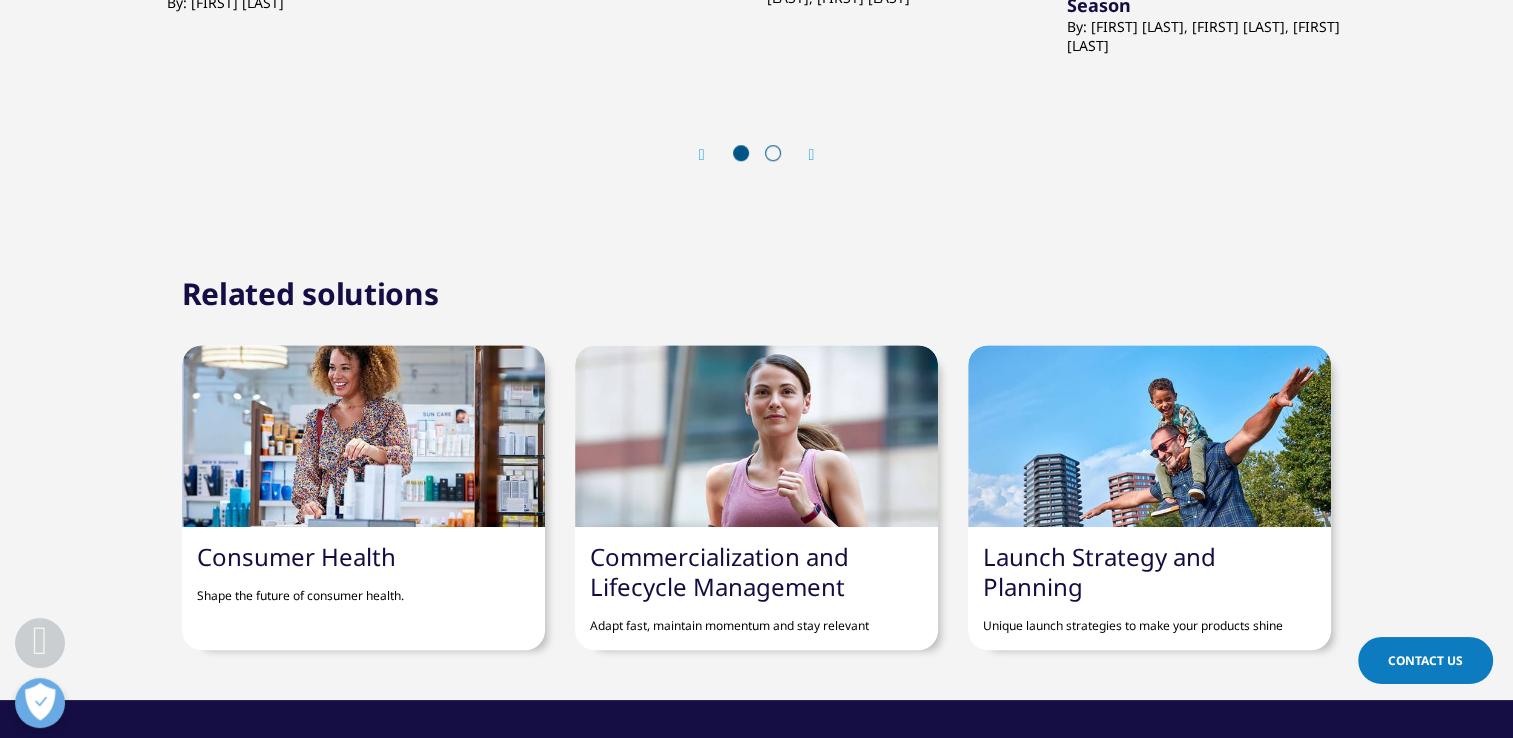 click on "Consumer Health
Shape the future of consumer health." at bounding box center [363, 573] 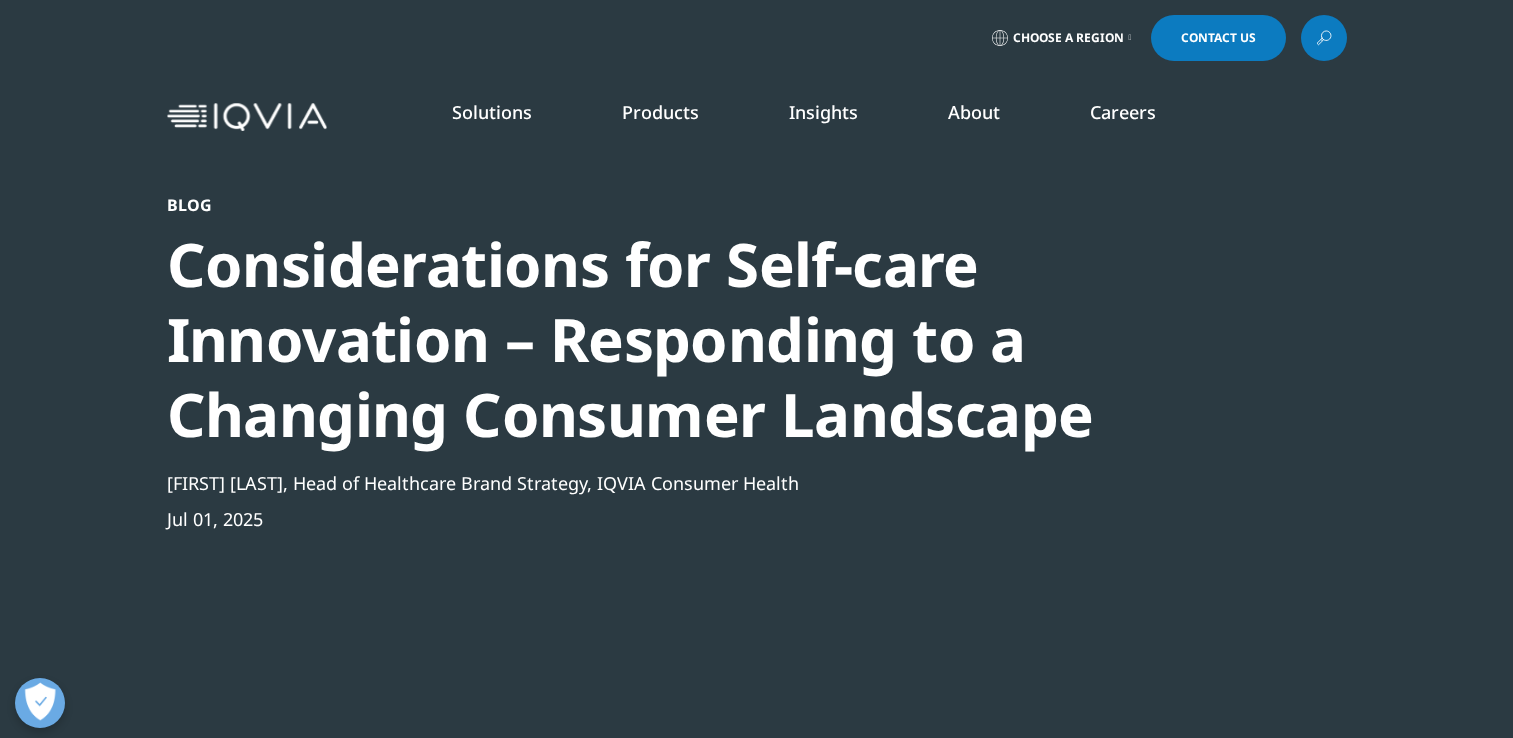 scroll, scrollTop: 0, scrollLeft: 0, axis: both 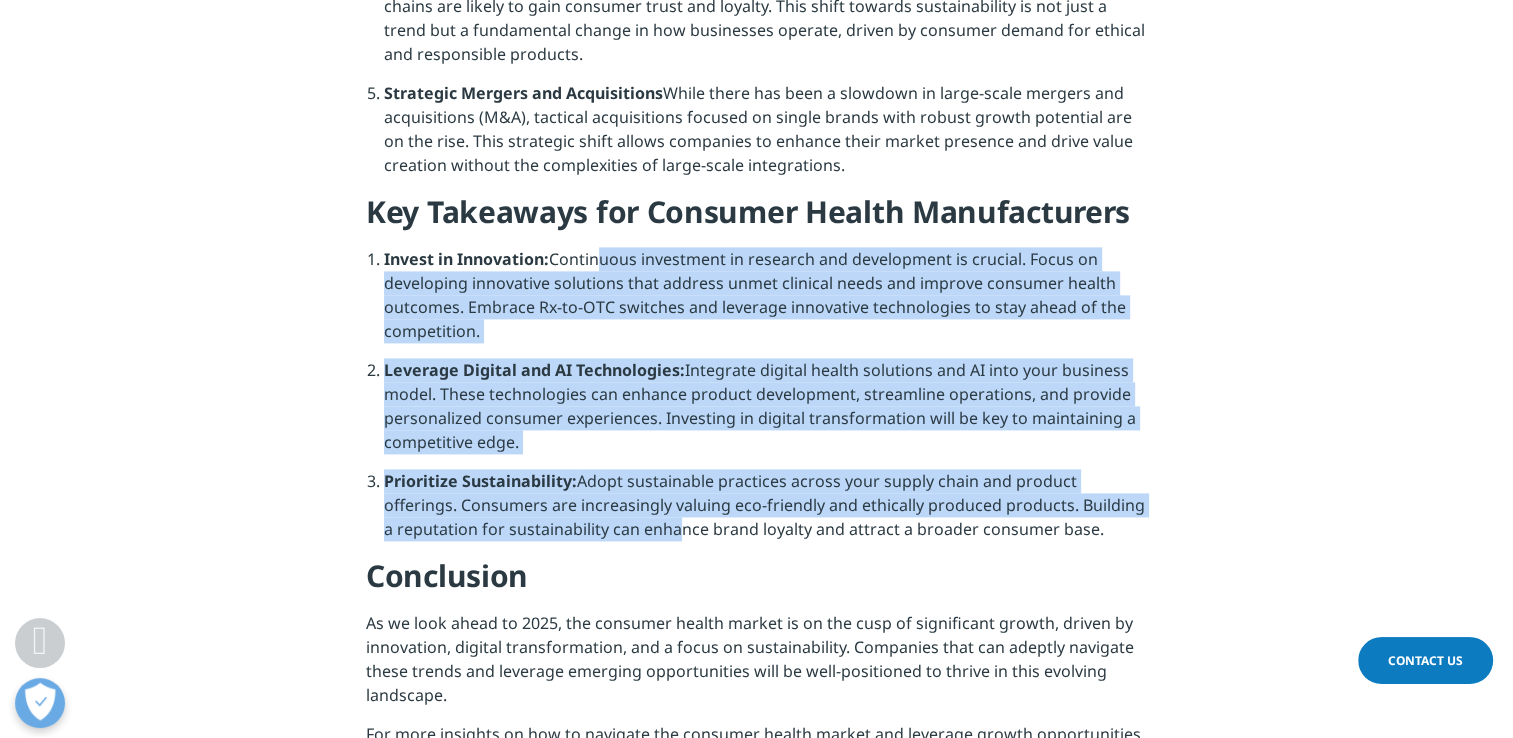 drag, startPoint x: 592, startPoint y: 265, endPoint x: 666, endPoint y: 533, distance: 278.02878 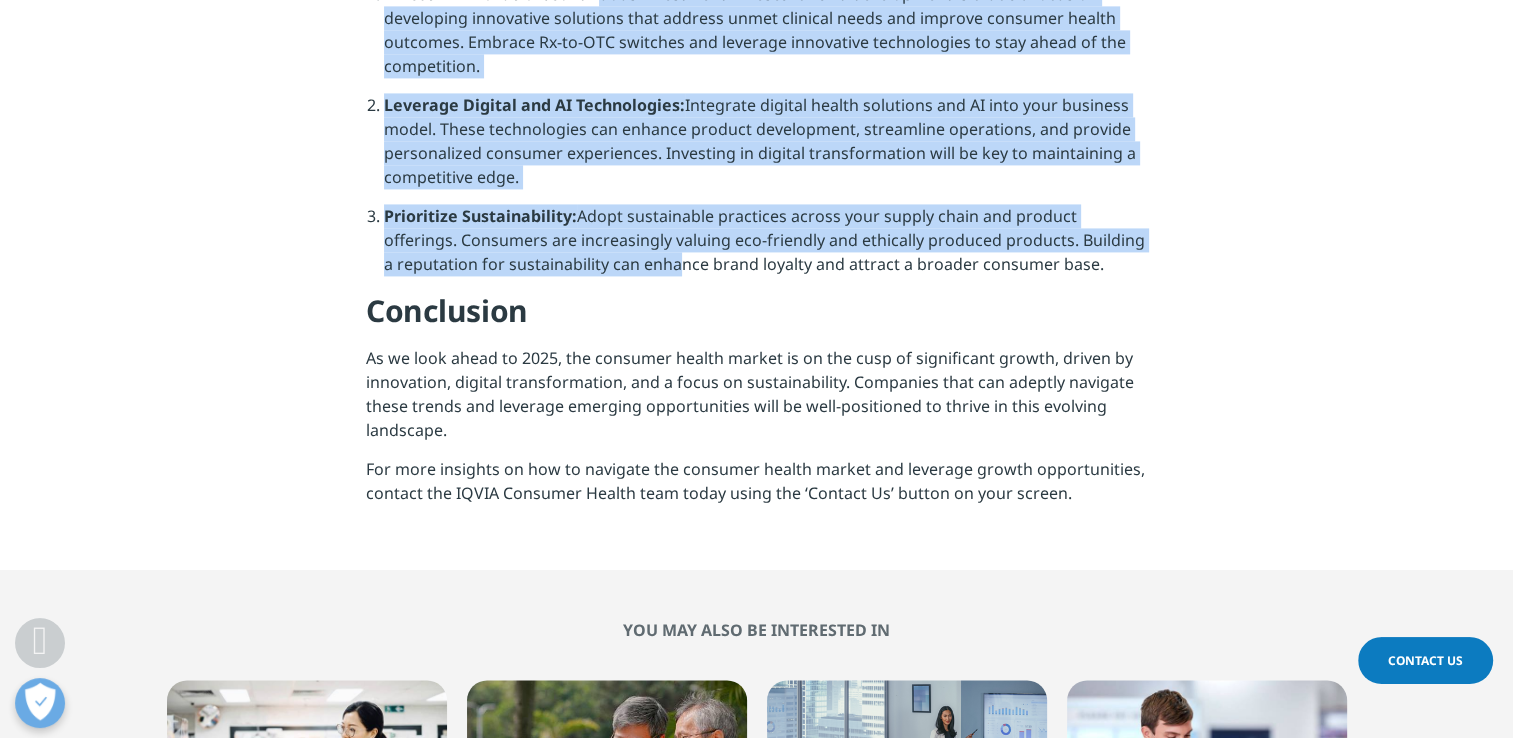 scroll, scrollTop: 3000, scrollLeft: 0, axis: vertical 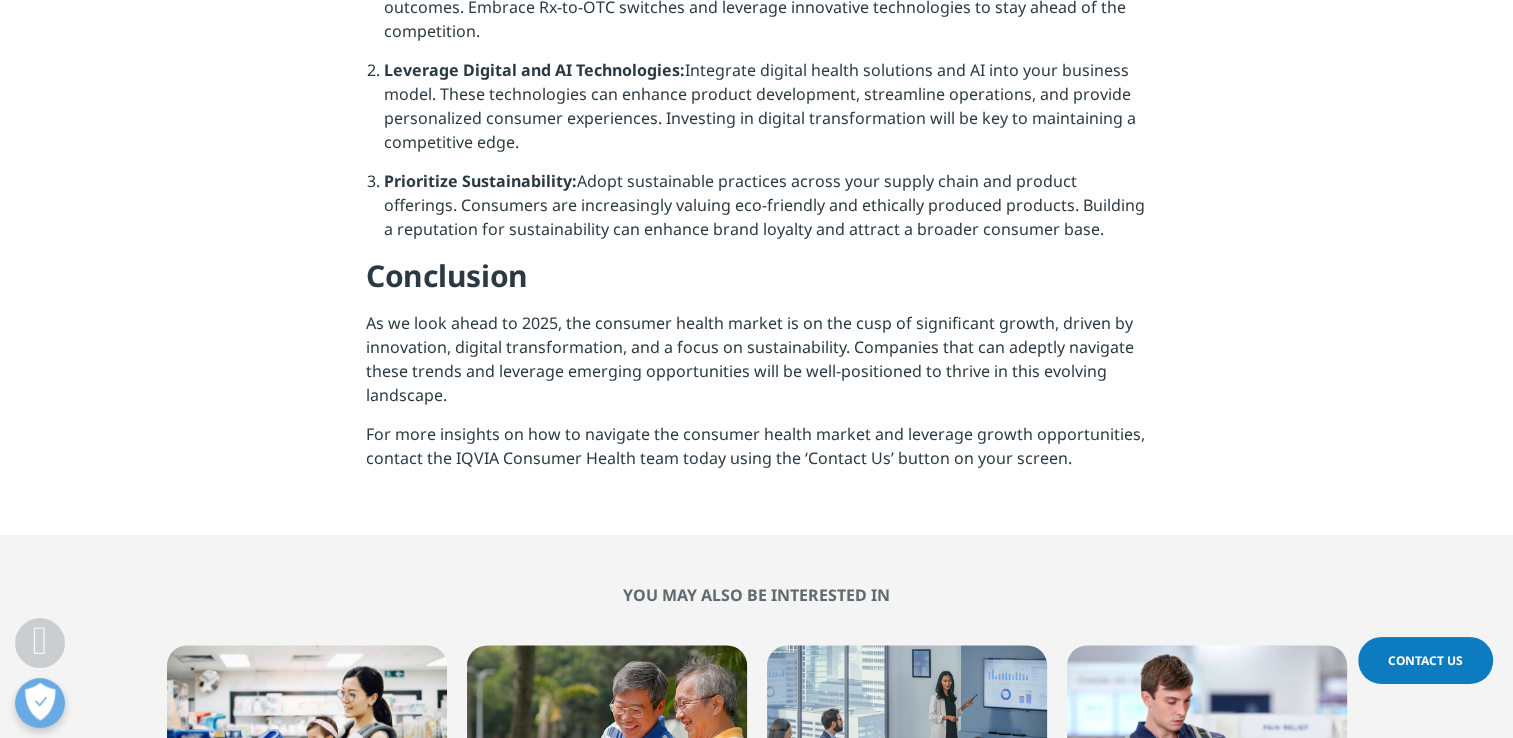 drag, startPoint x: 627, startPoint y: 464, endPoint x: 832, endPoint y: 154, distance: 371.65173 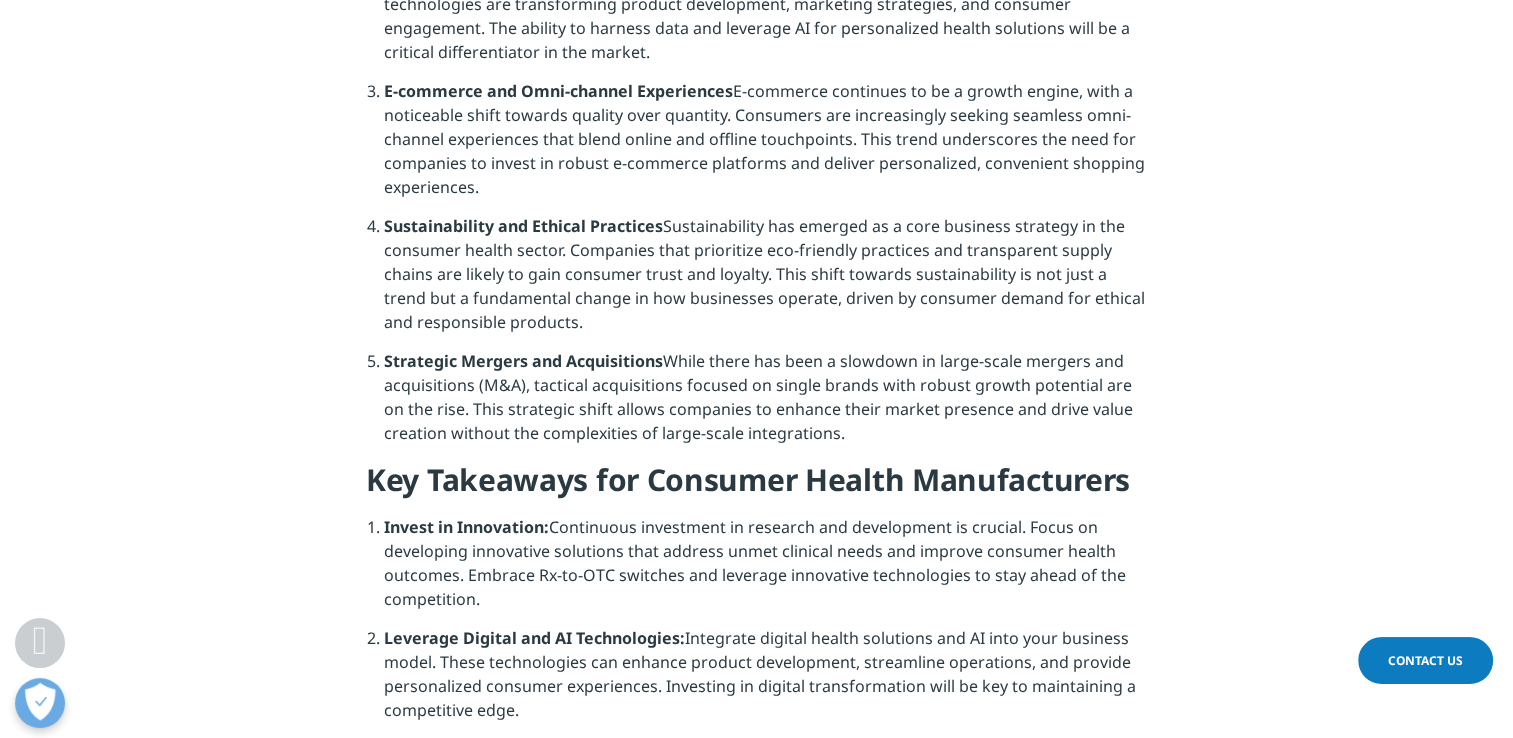scroll, scrollTop: 2400, scrollLeft: 0, axis: vertical 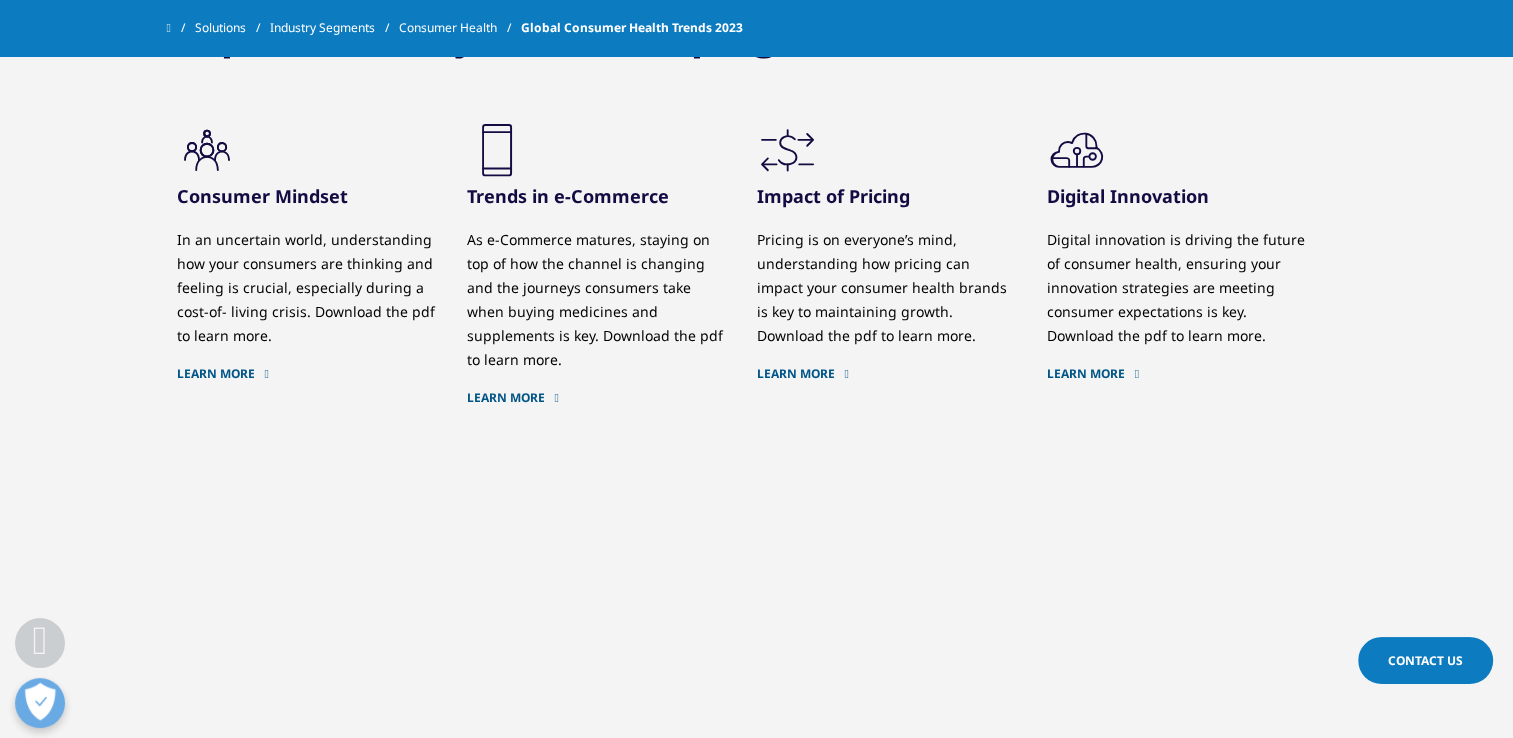 click on "Learn More" at bounding box center [887, 374] 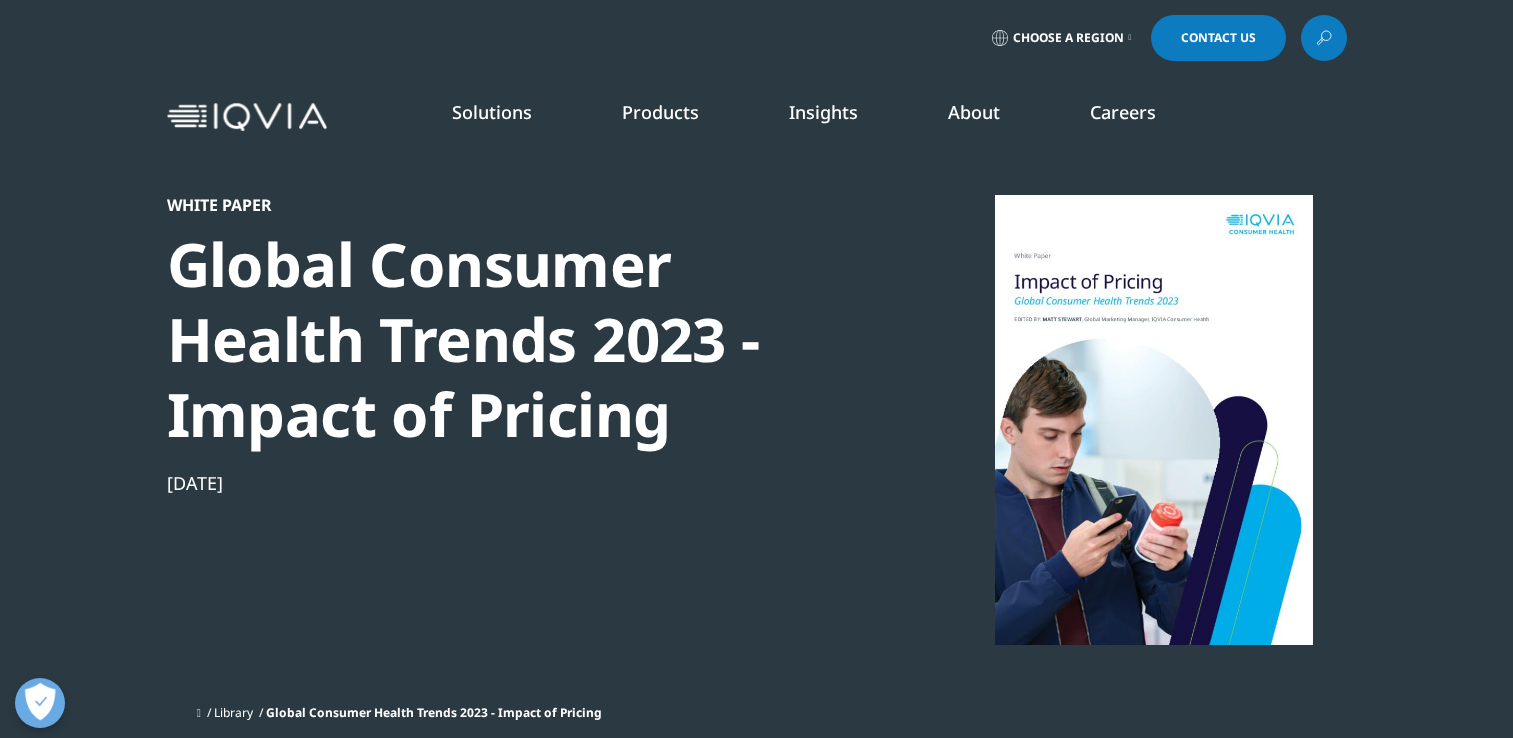 scroll, scrollTop: 0, scrollLeft: 0, axis: both 